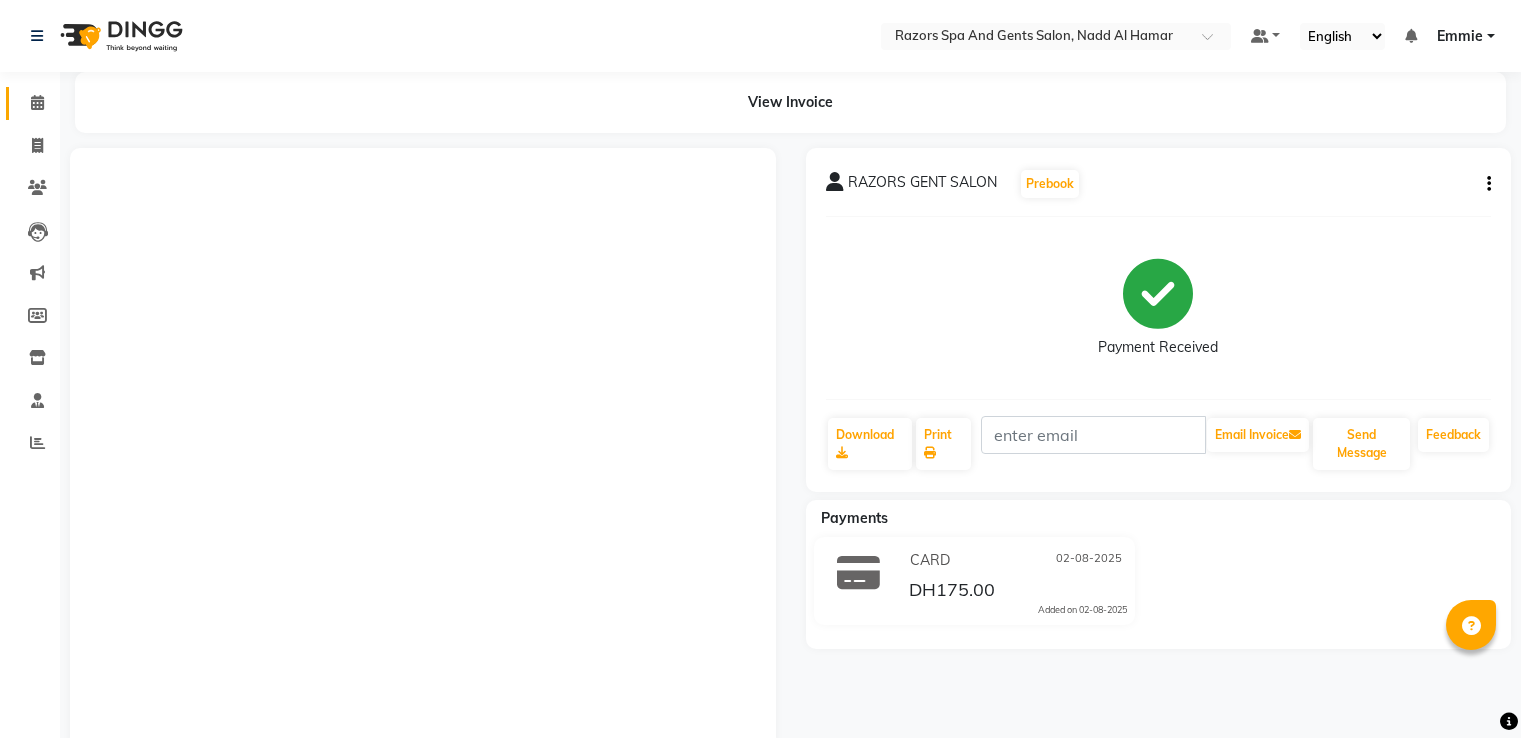 scroll, scrollTop: 0, scrollLeft: 0, axis: both 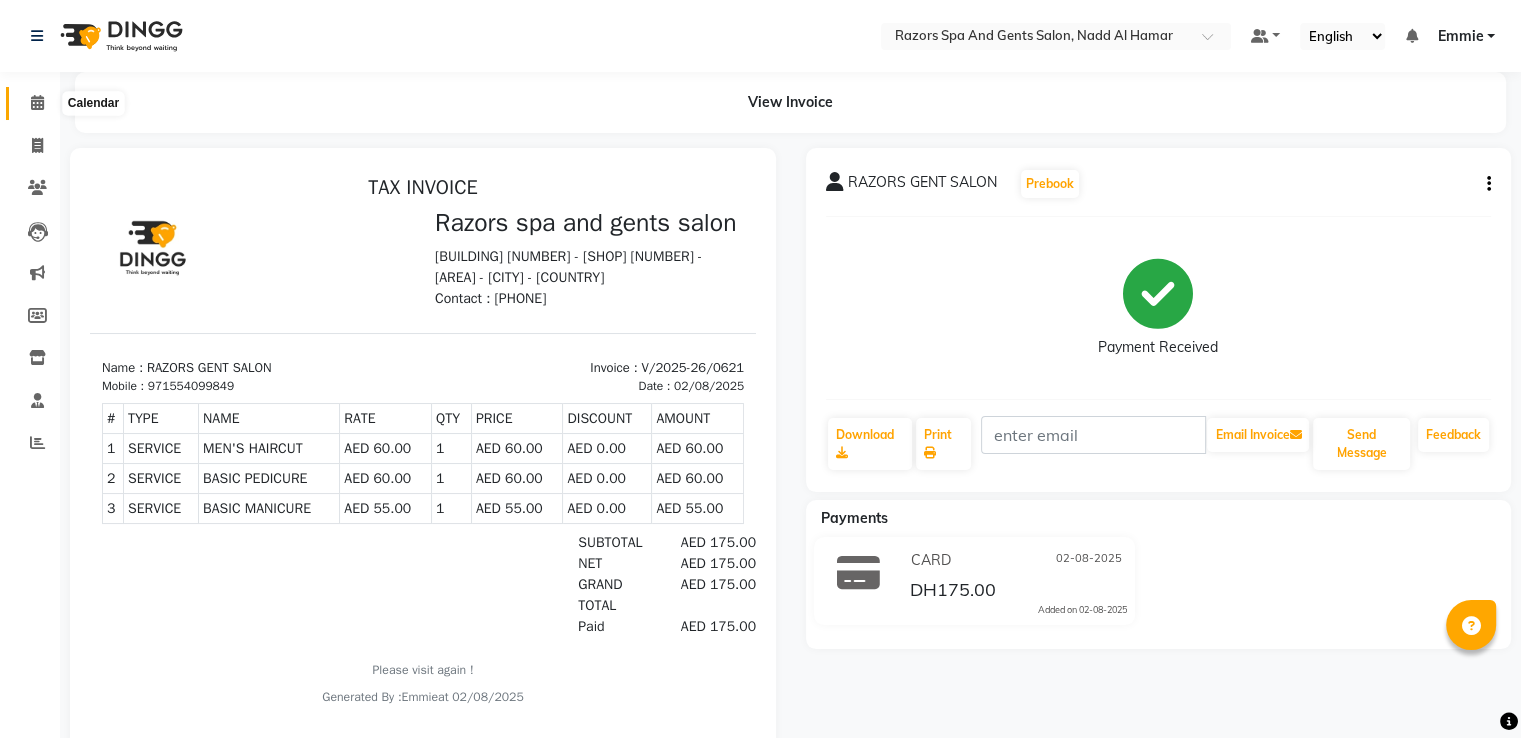 click 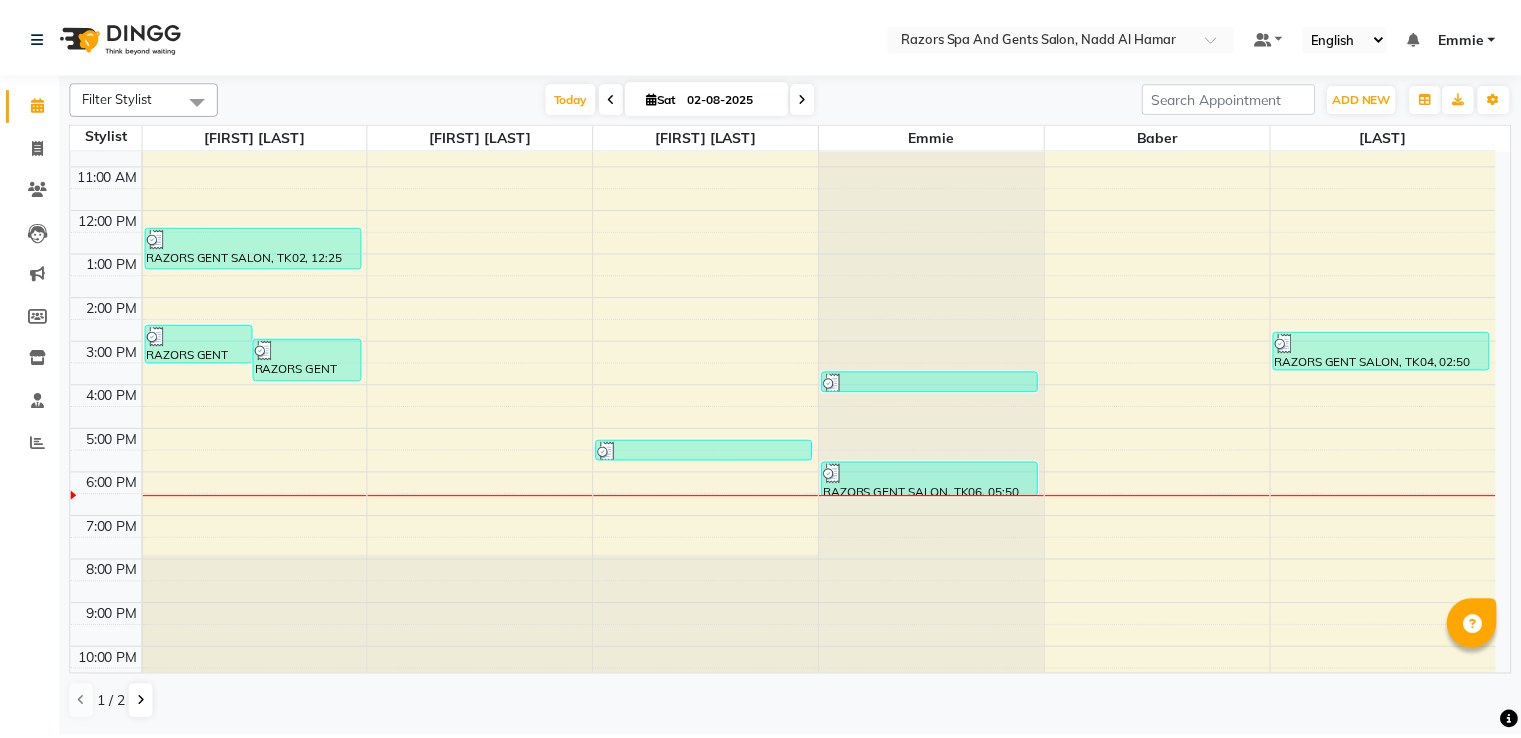 scroll, scrollTop: 126, scrollLeft: 0, axis: vertical 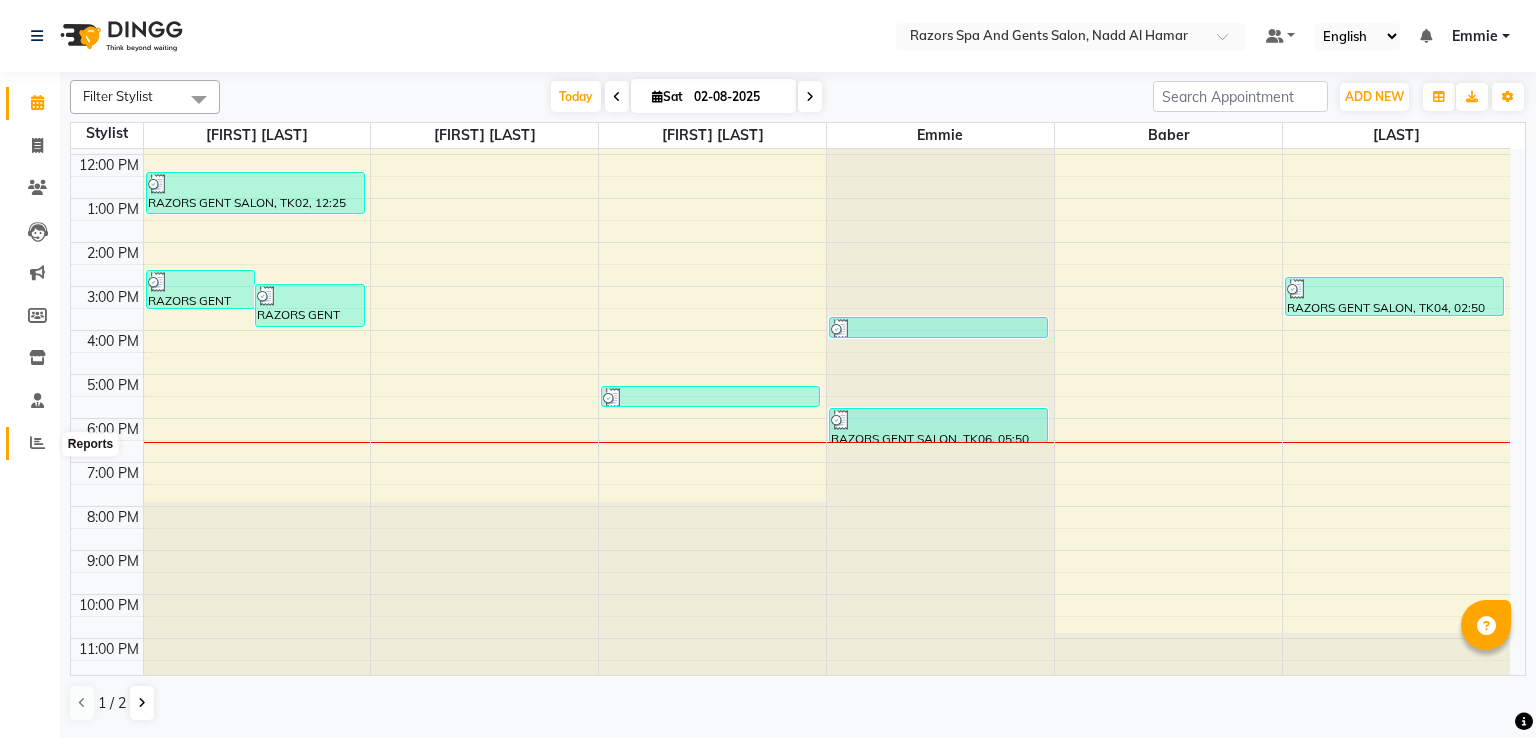 click 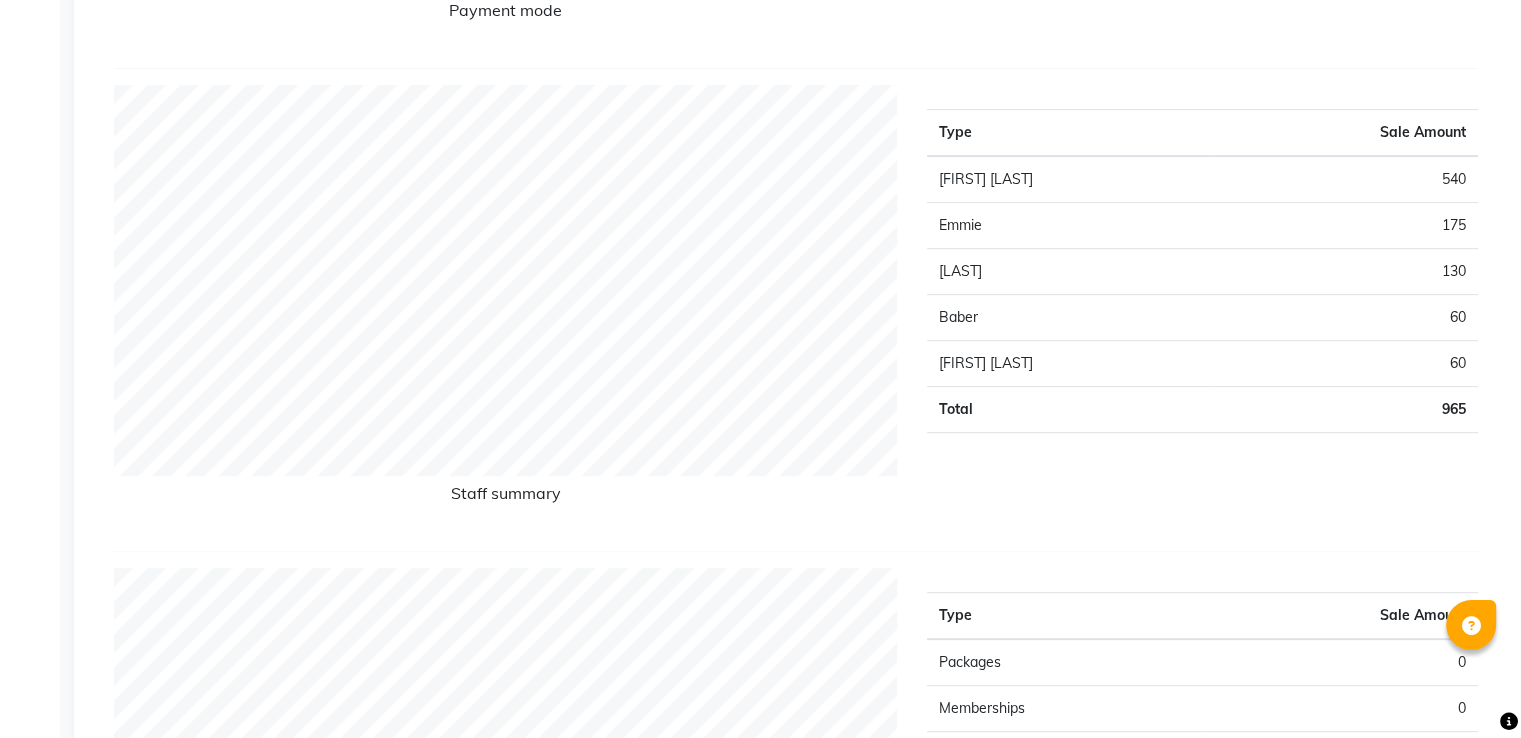 scroll, scrollTop: 0, scrollLeft: 0, axis: both 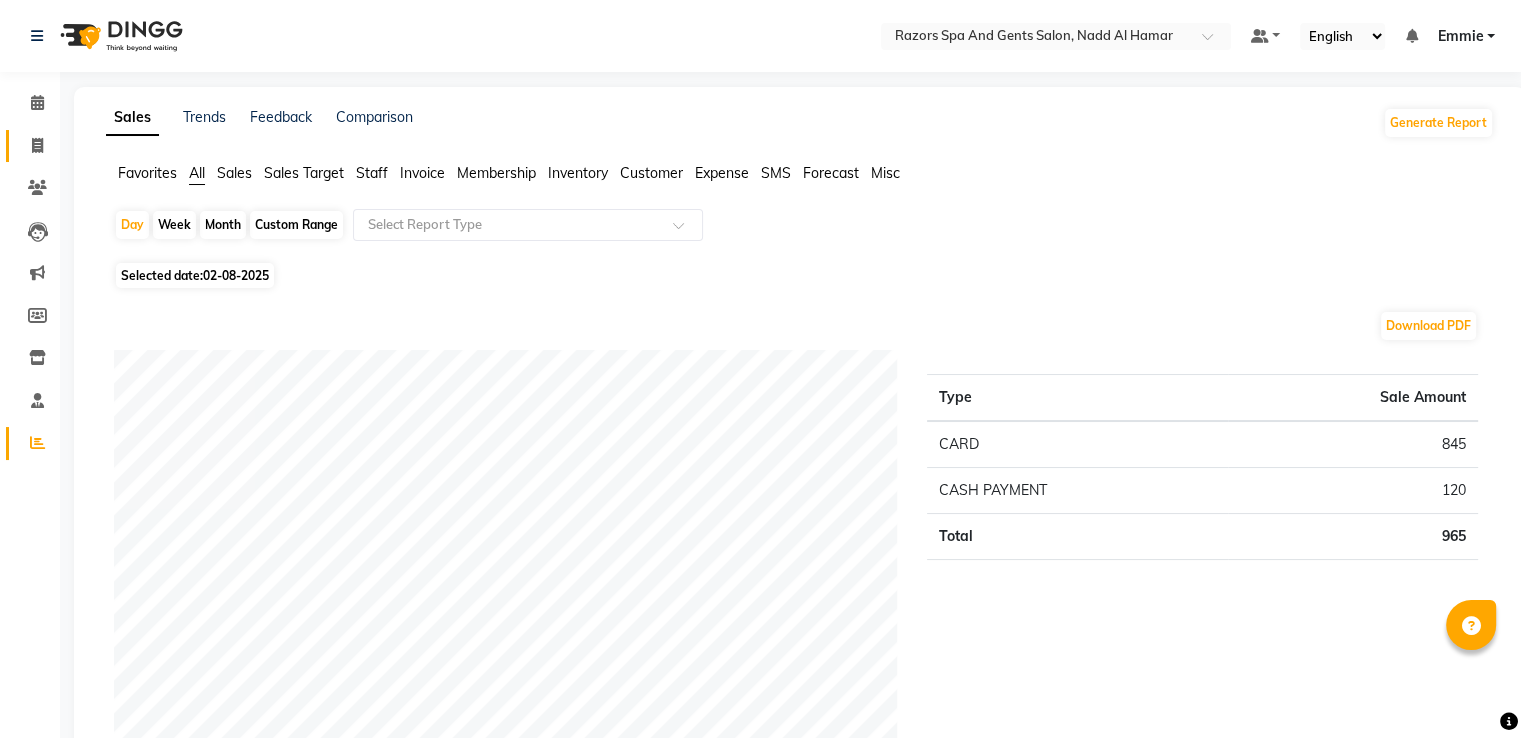 click on "Invoice" 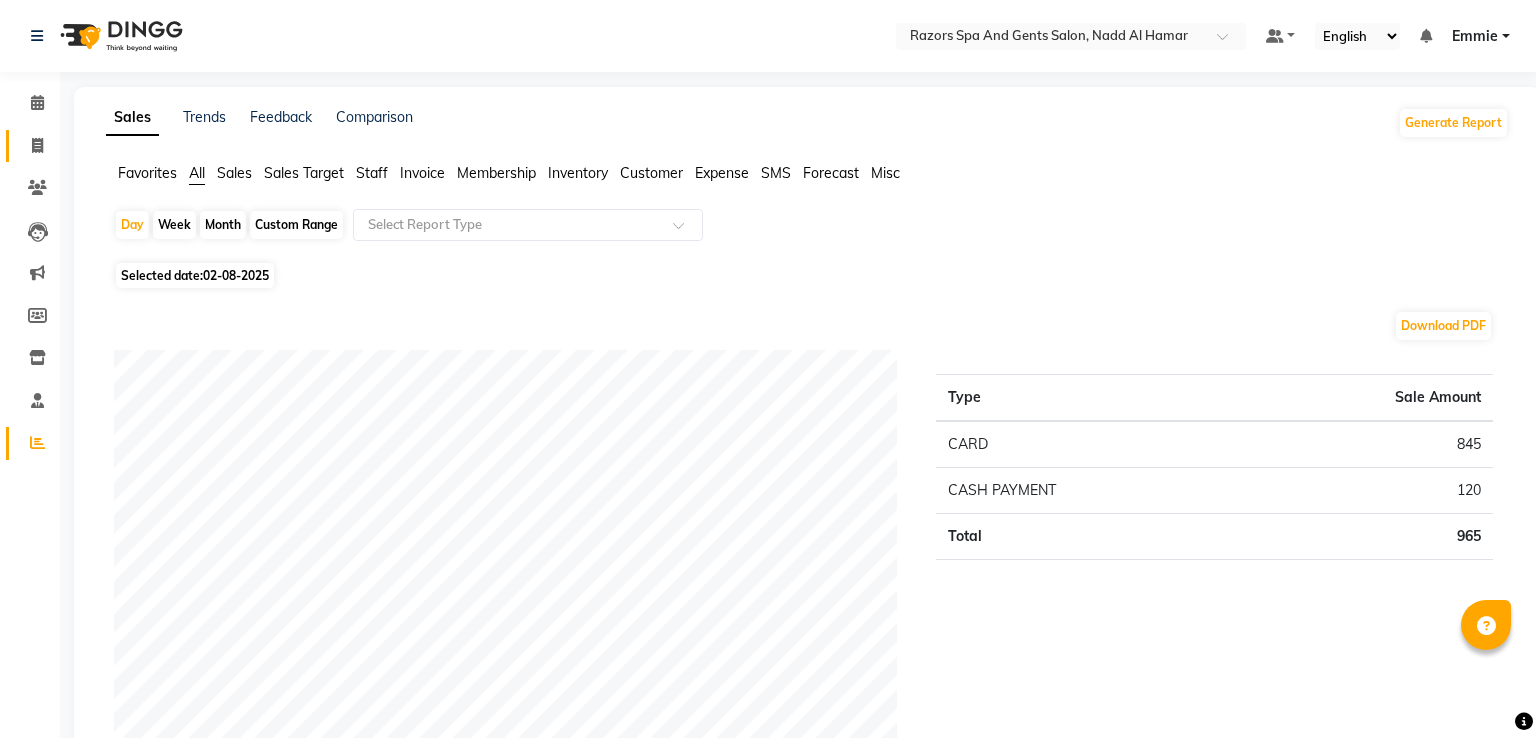 select on "service" 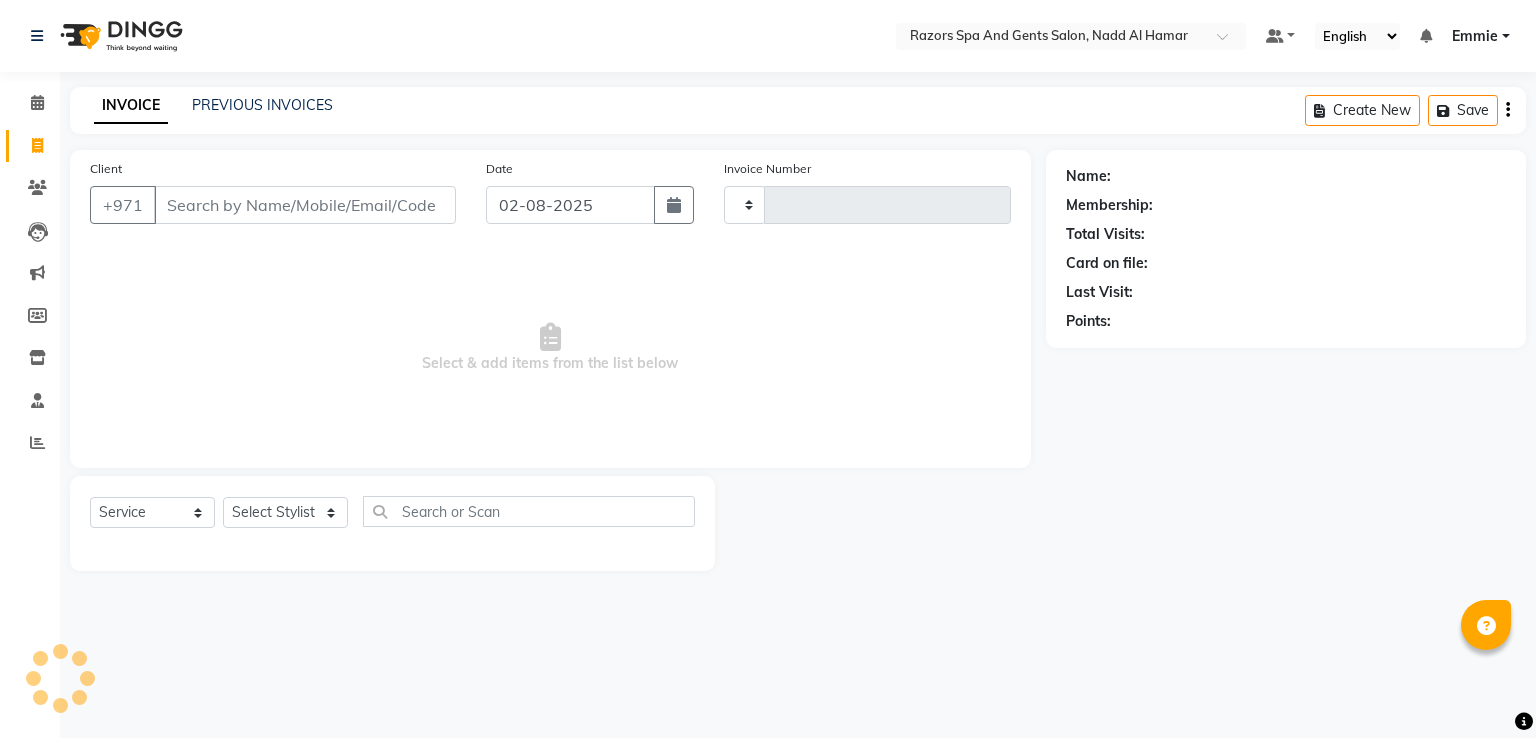 type on "0622" 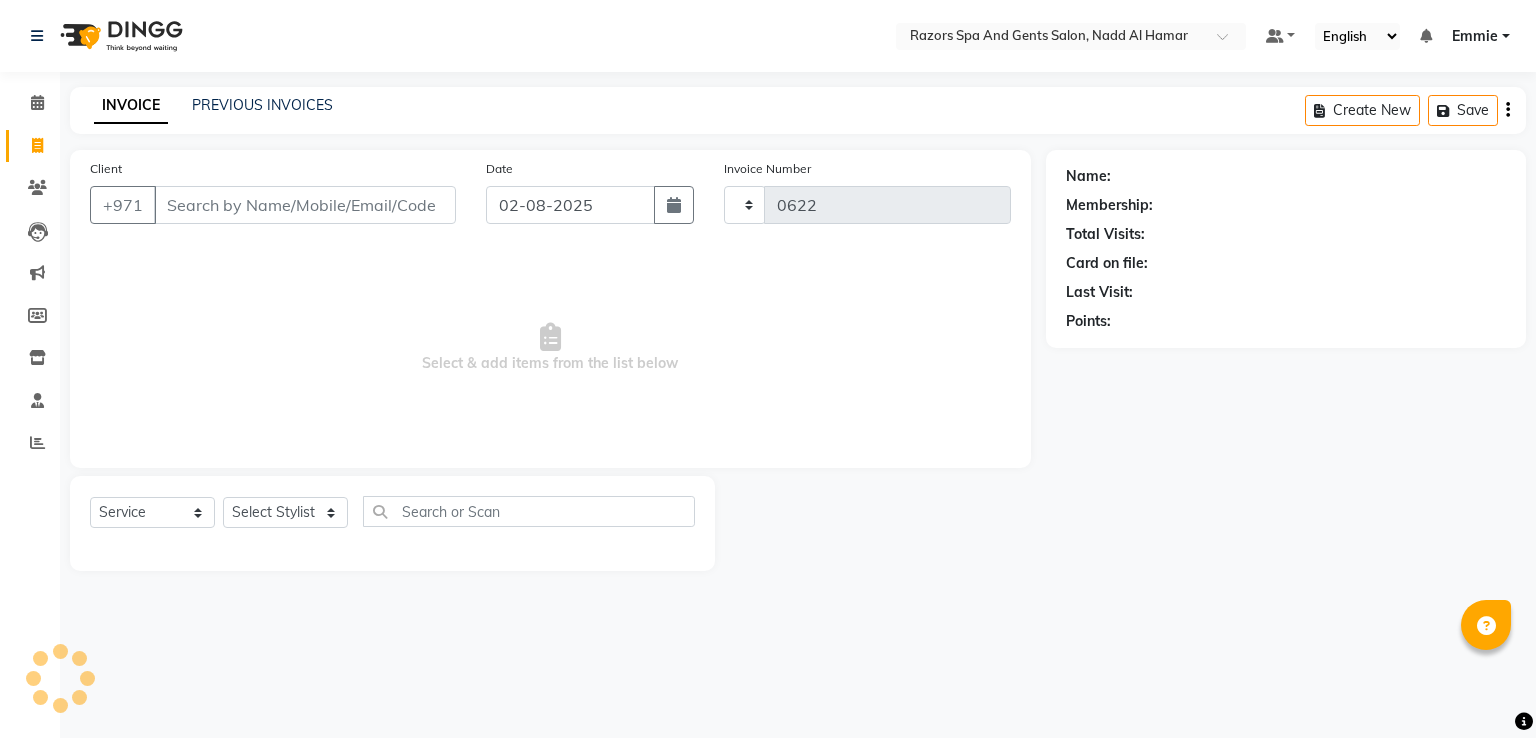 select on "8419" 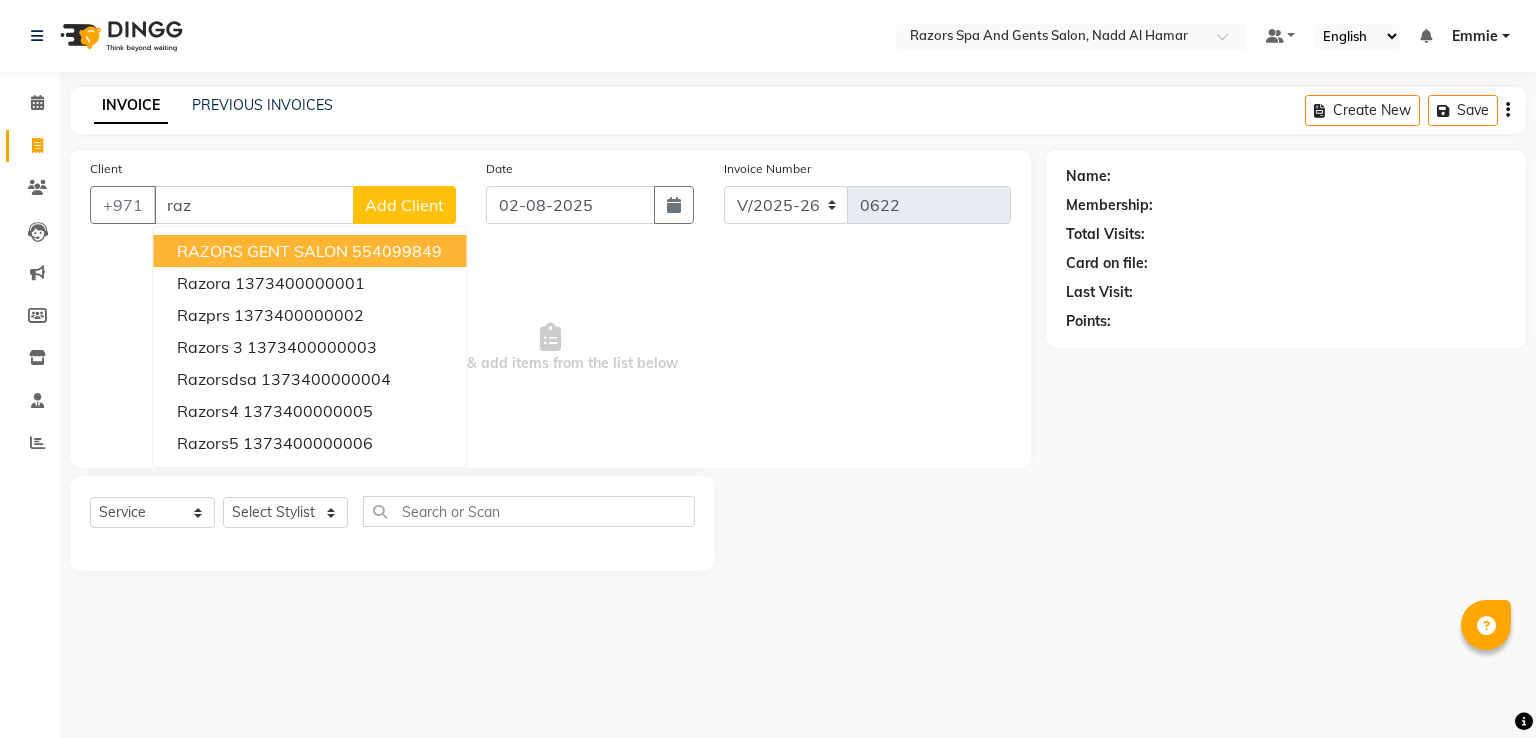 click on "RAZORS GENT SALON" at bounding box center (262, 251) 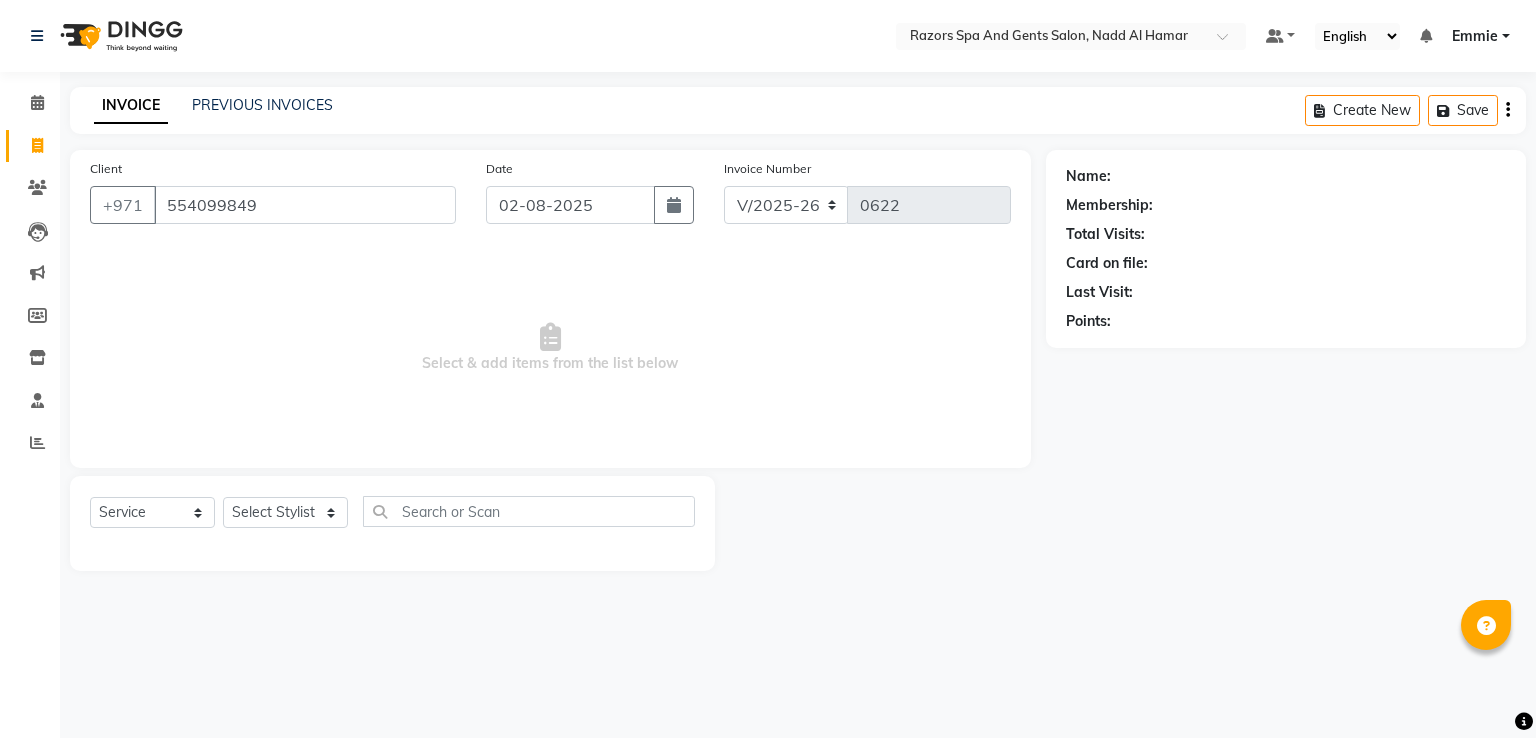 type on "554099849" 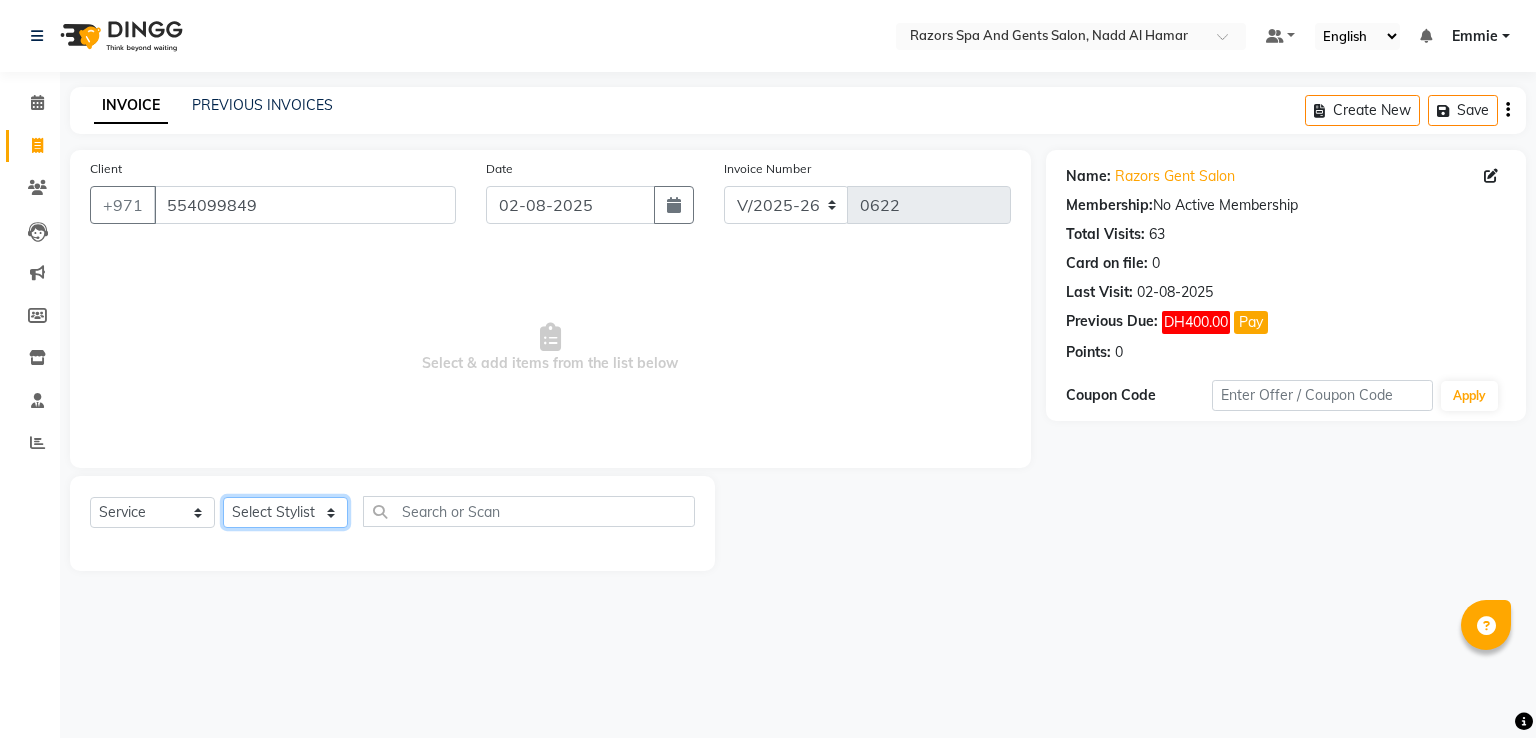 click on "Select Stylist [FIRST] [LAST] Baber Emmie [LAST] [FIRST] [LAST] [FIRST] [LAST] [FIRST] [LAST]" 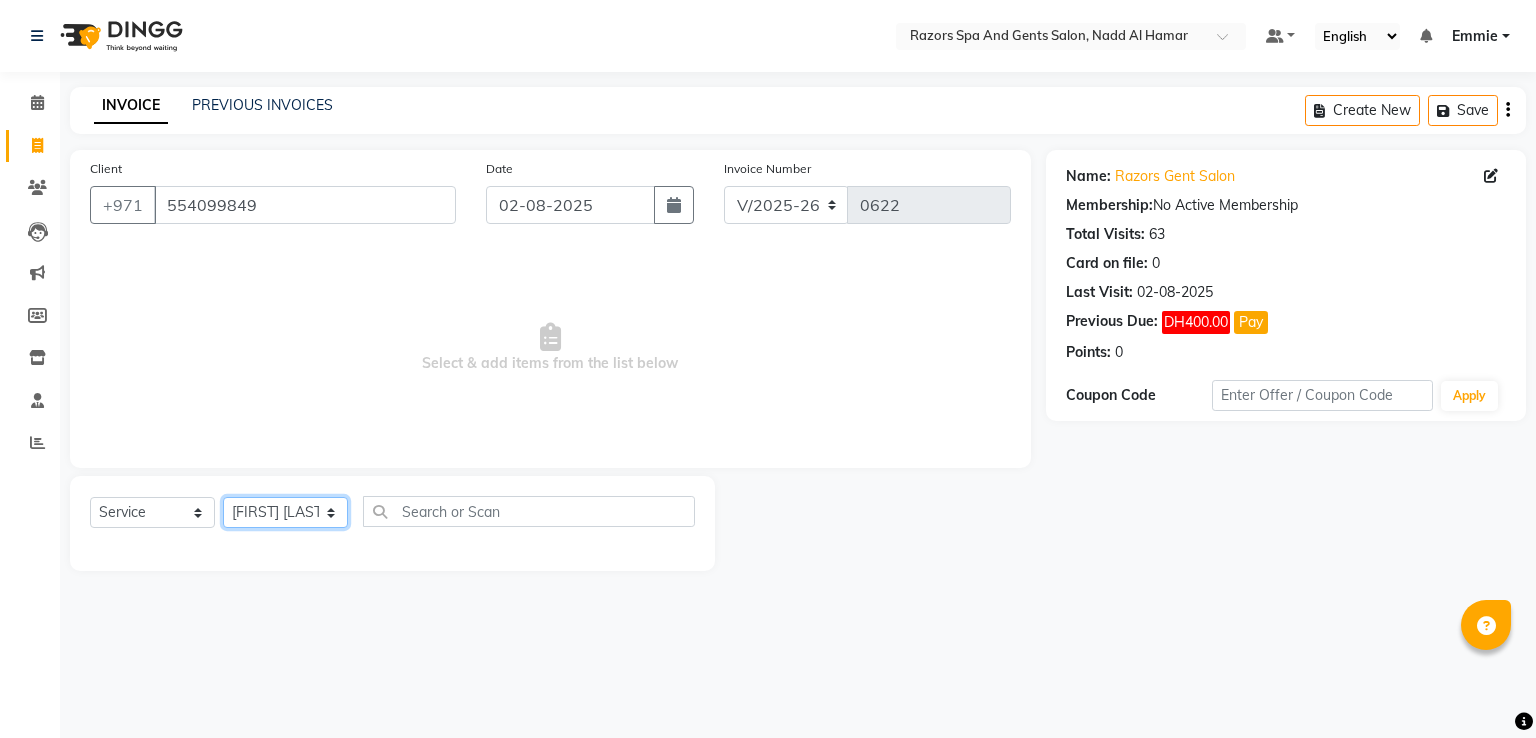 click on "Select Stylist [FIRST] [LAST] Baber Emmie [LAST] [FIRST] [LAST] [FIRST] [LAST] [FIRST] [LAST]" 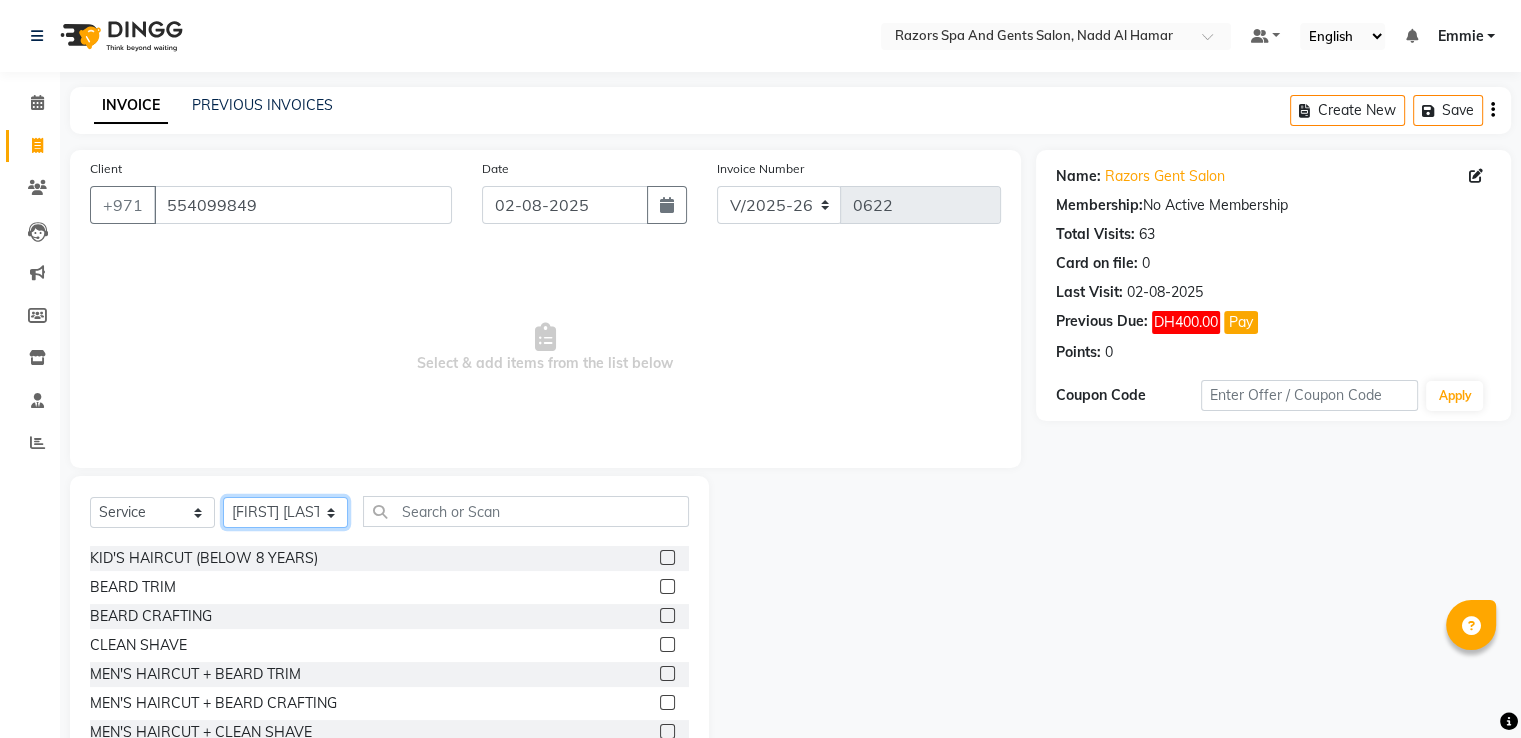 scroll, scrollTop: 63, scrollLeft: 0, axis: vertical 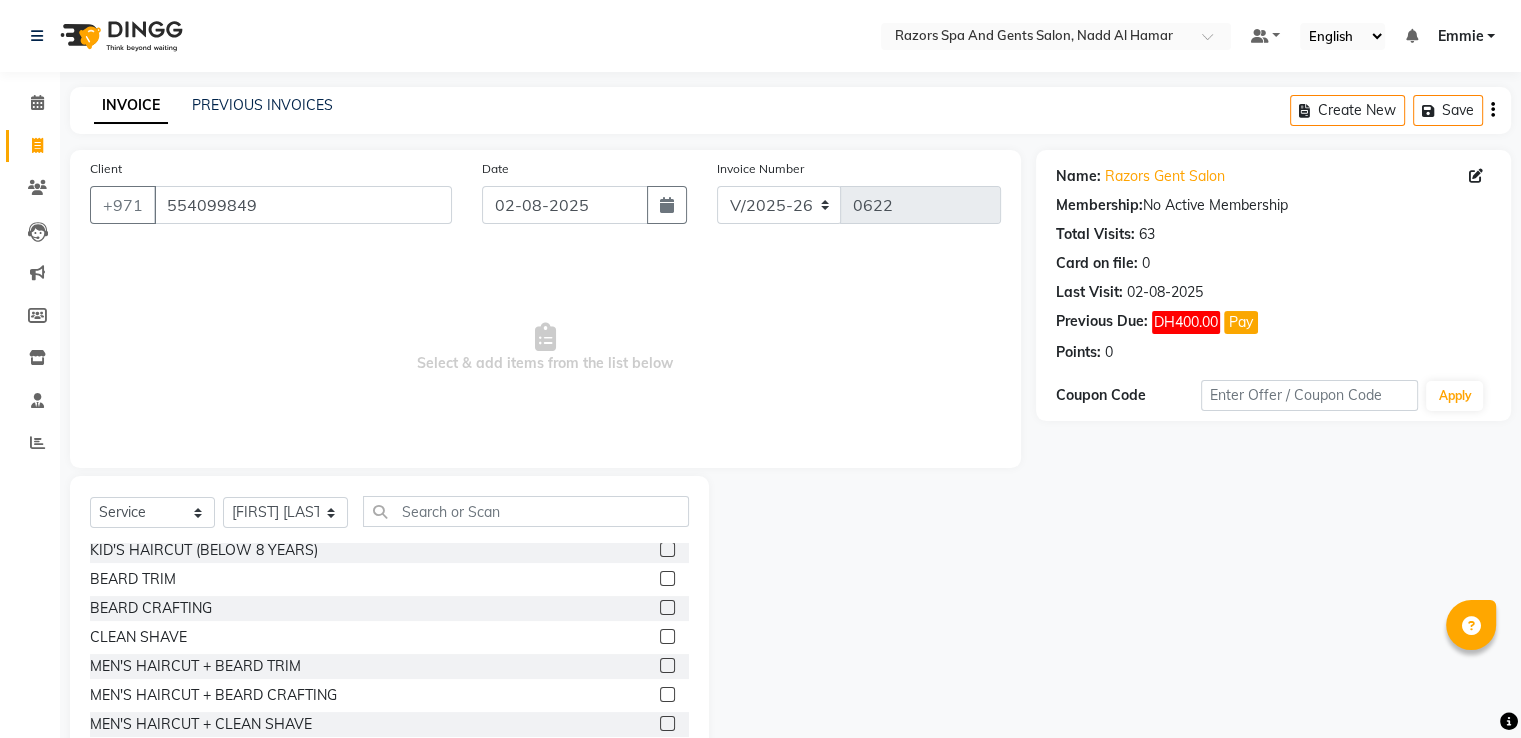 click 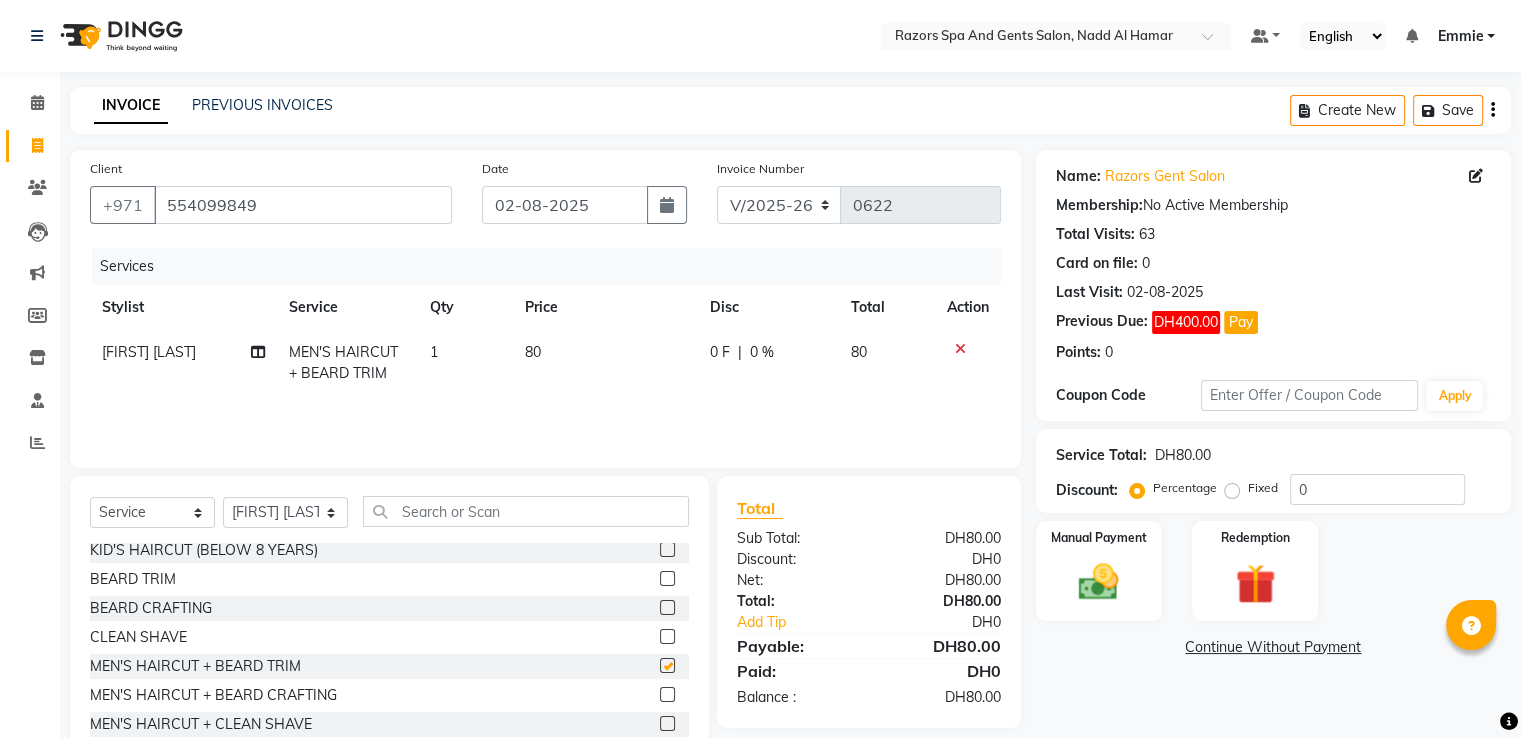 checkbox on "false" 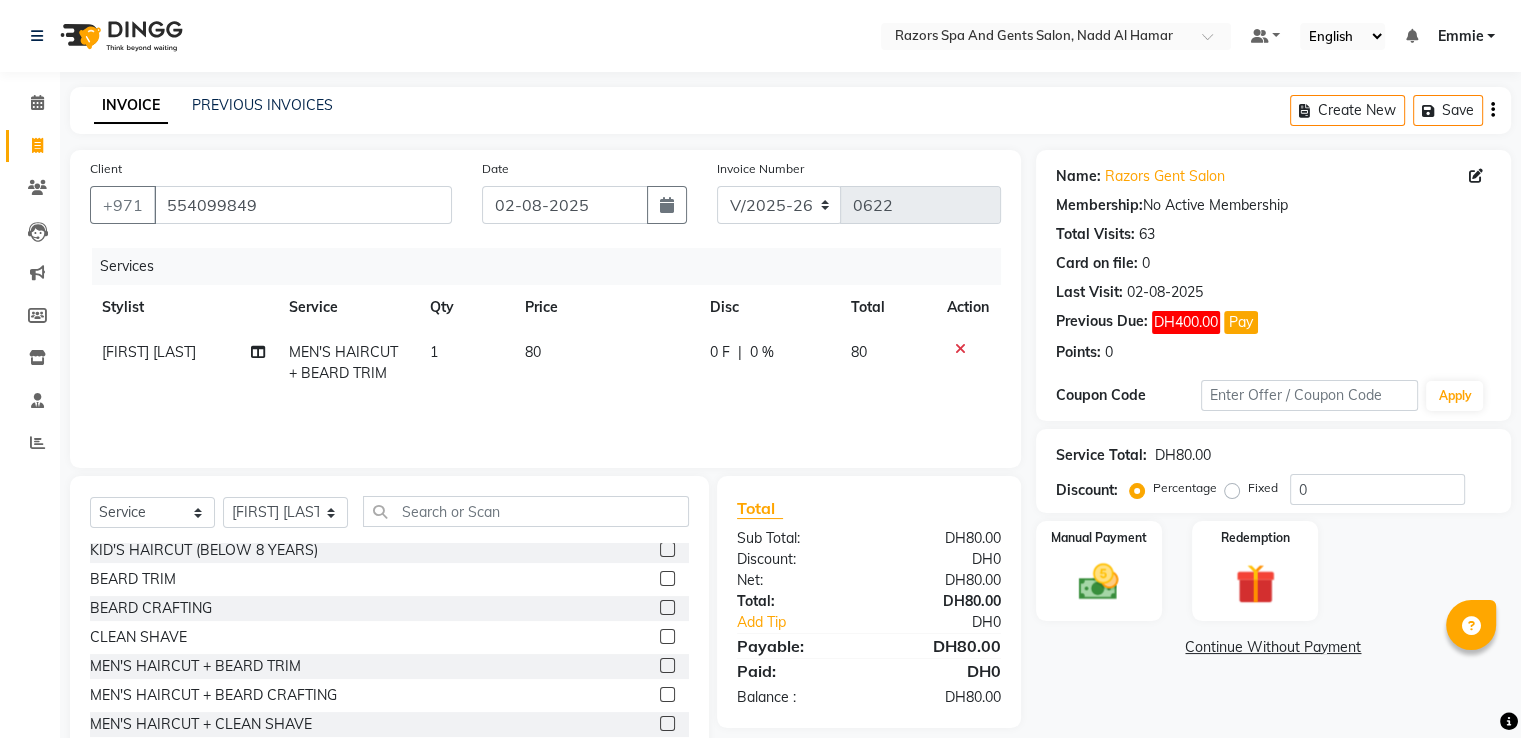 click 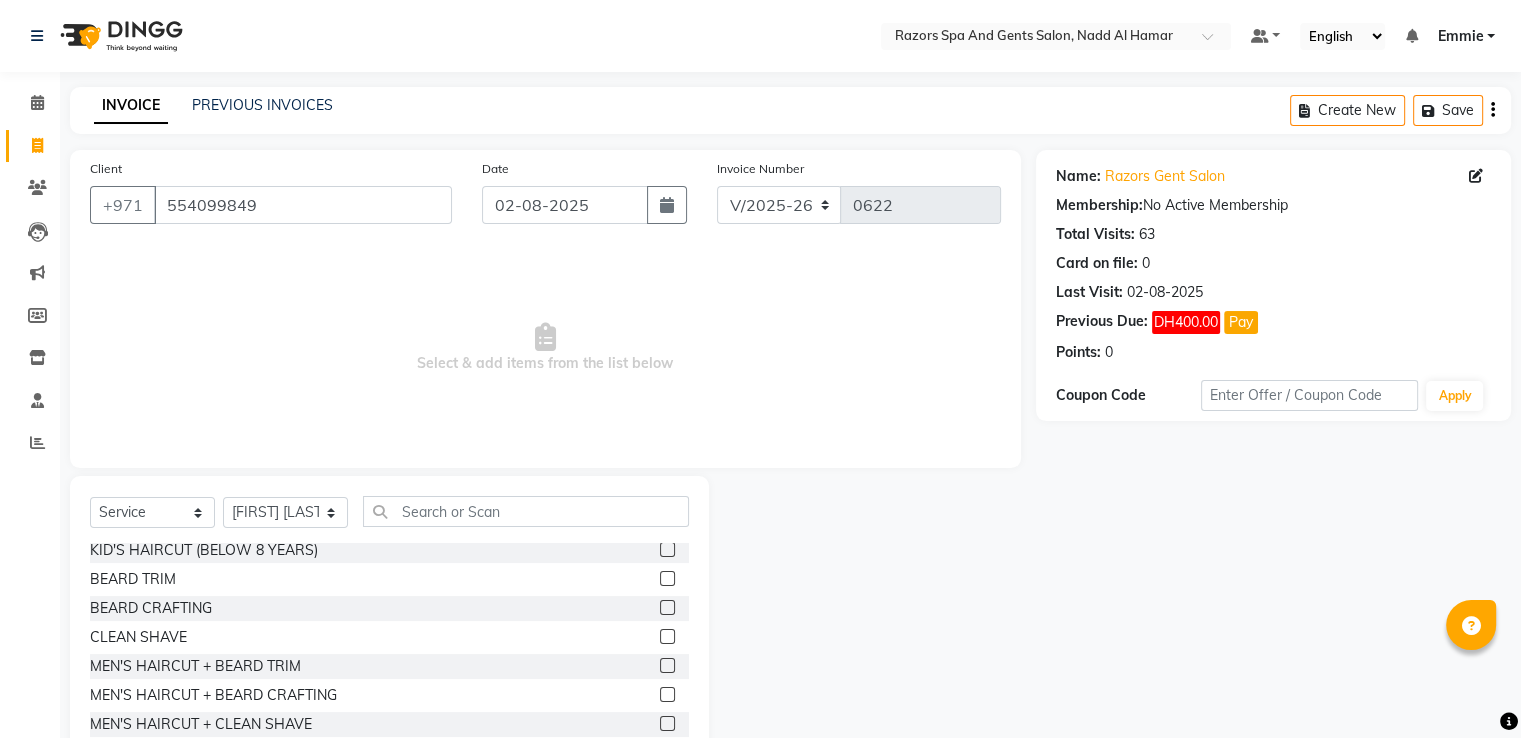 click 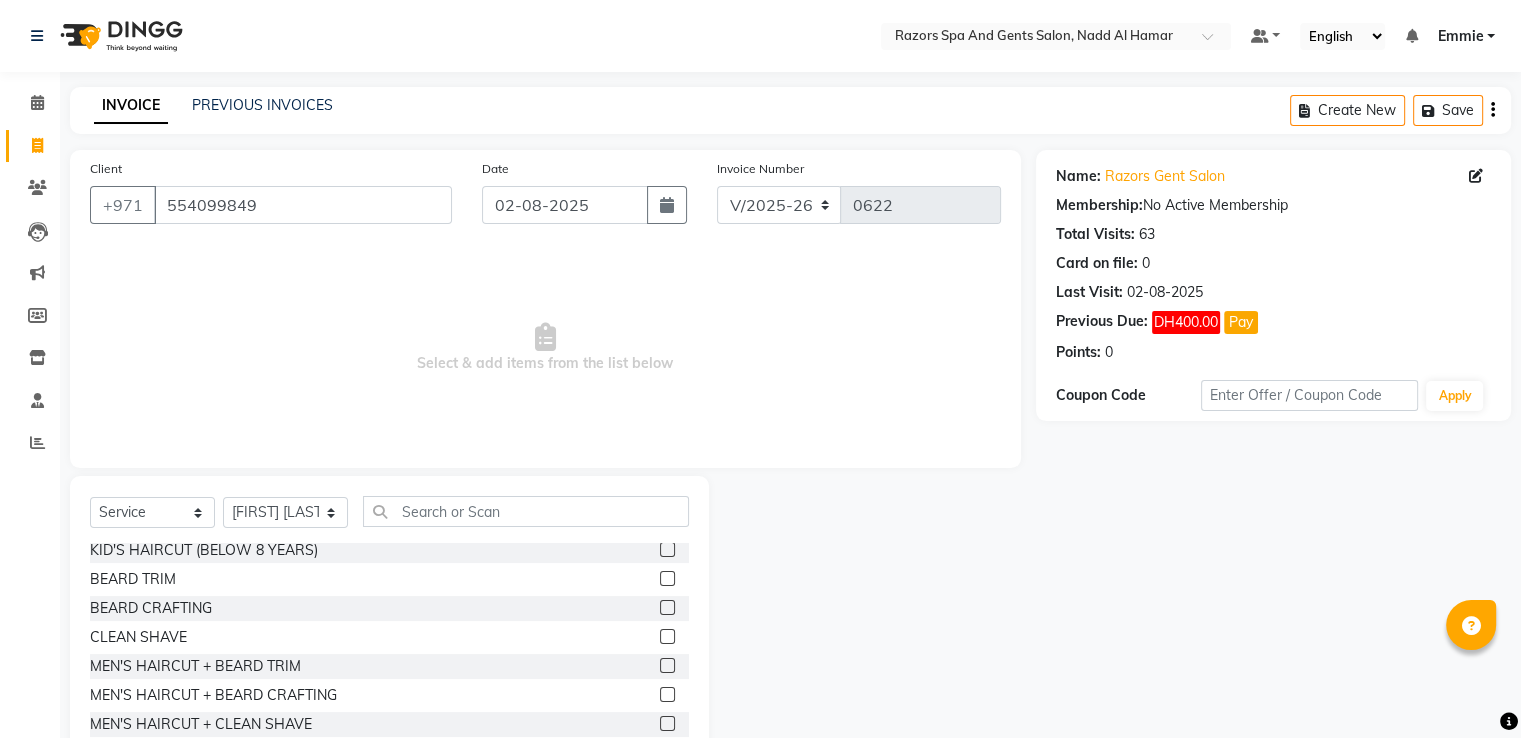click at bounding box center [666, 695] 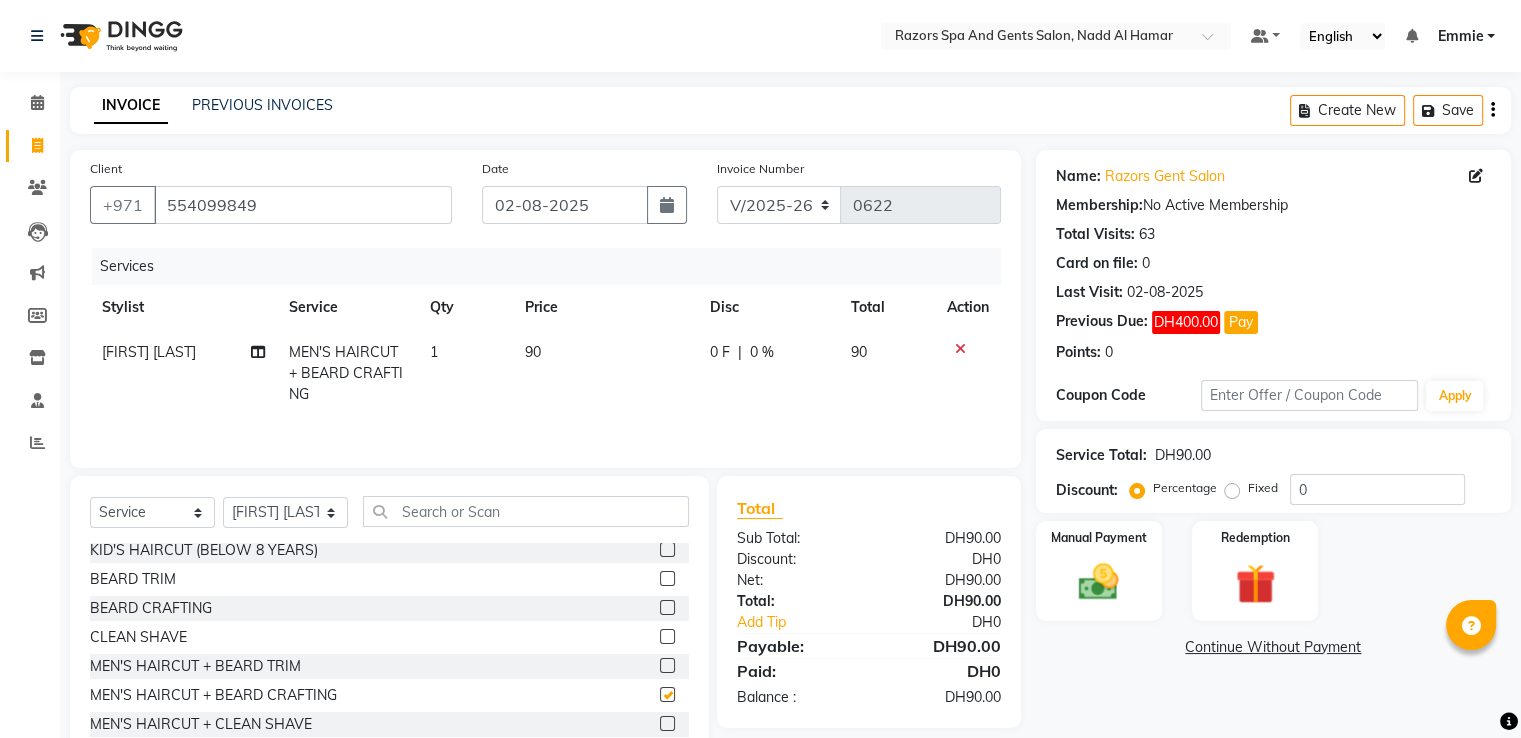 checkbox on "false" 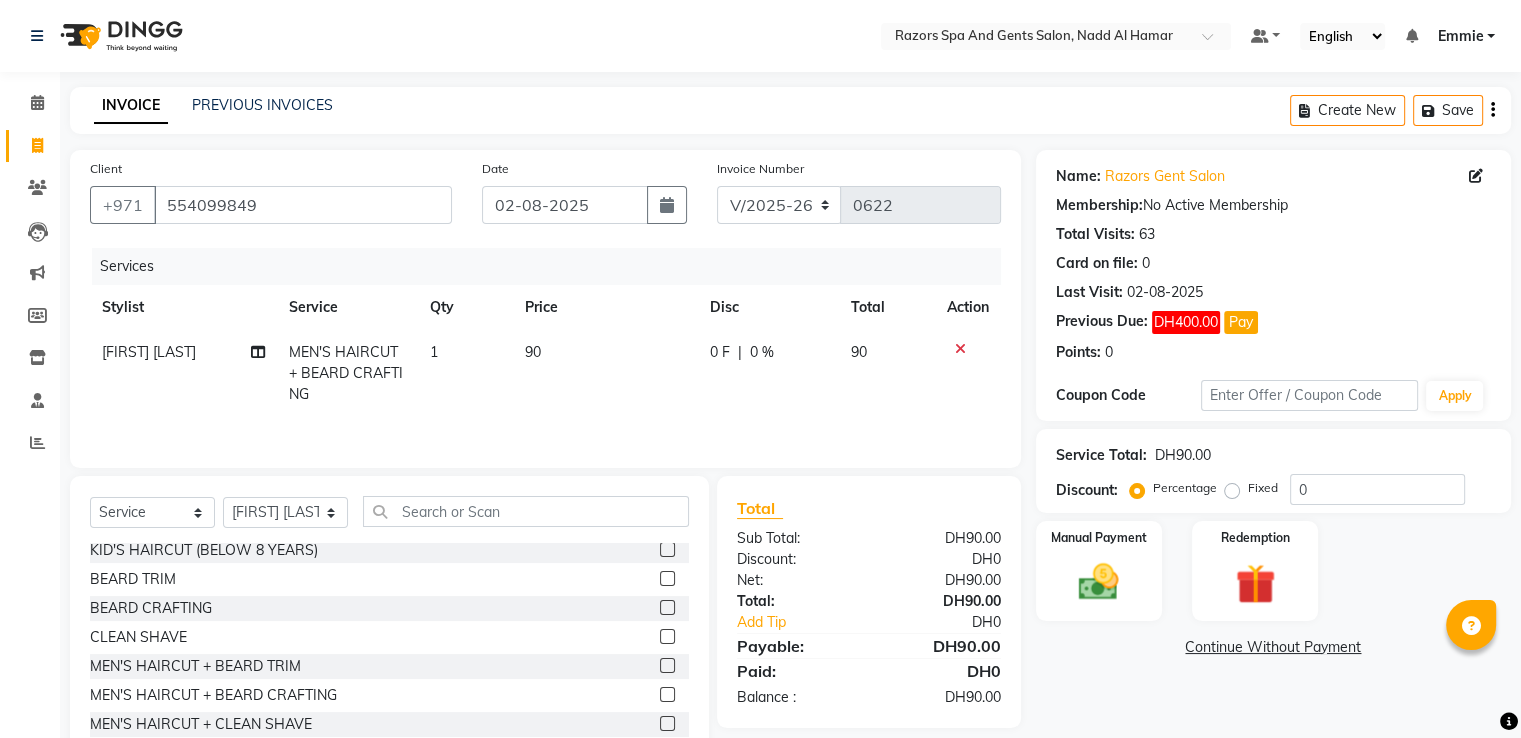 click 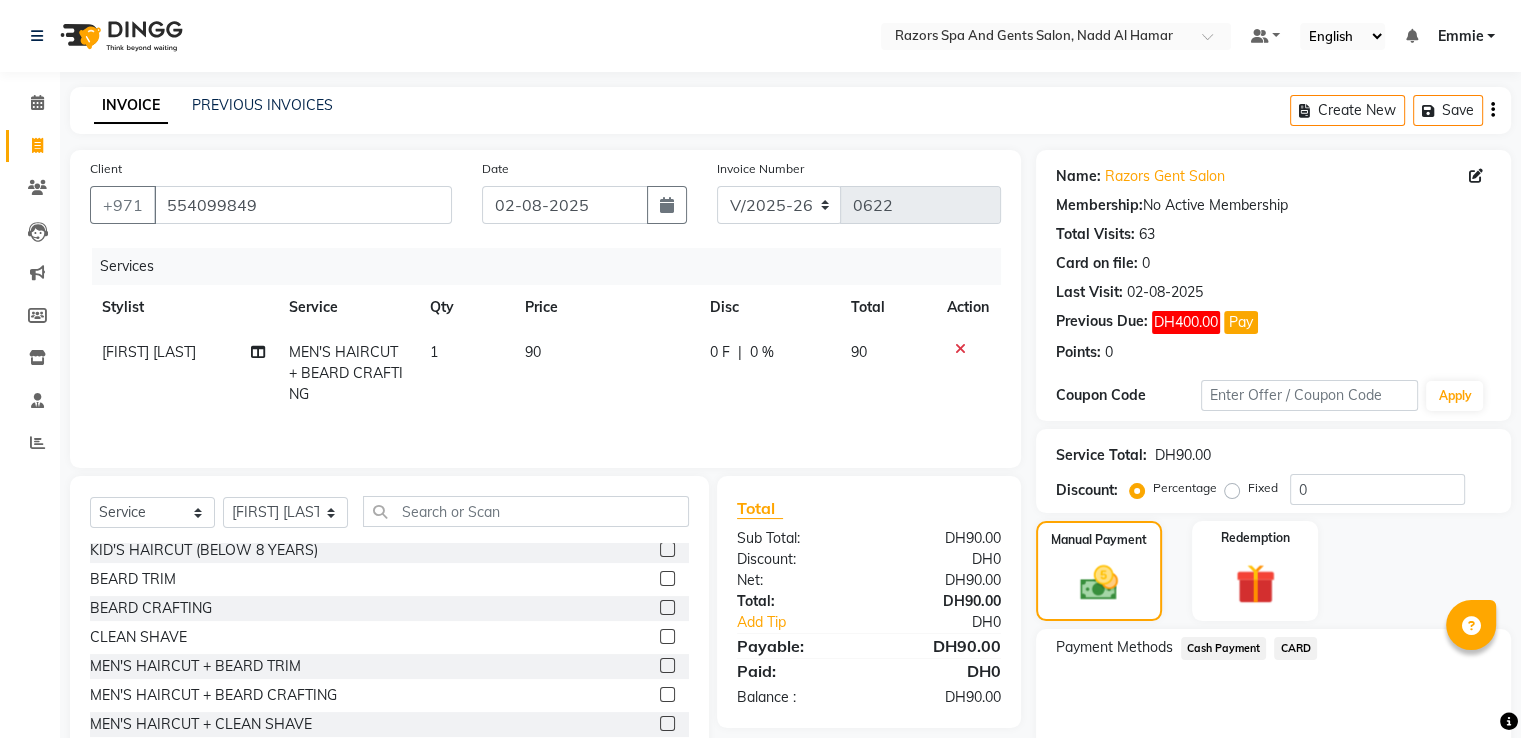click on "Cash Payment" 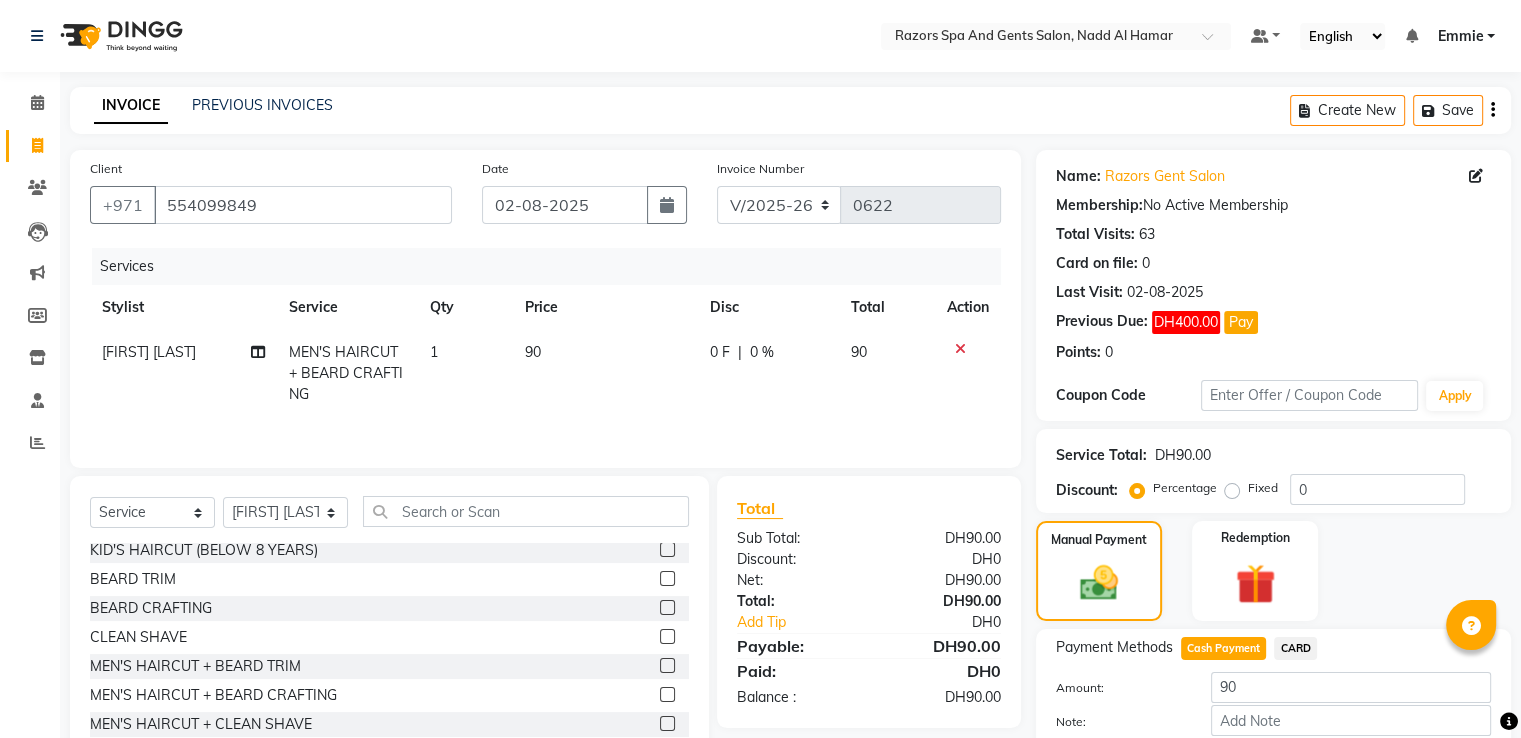 scroll, scrollTop: 112, scrollLeft: 0, axis: vertical 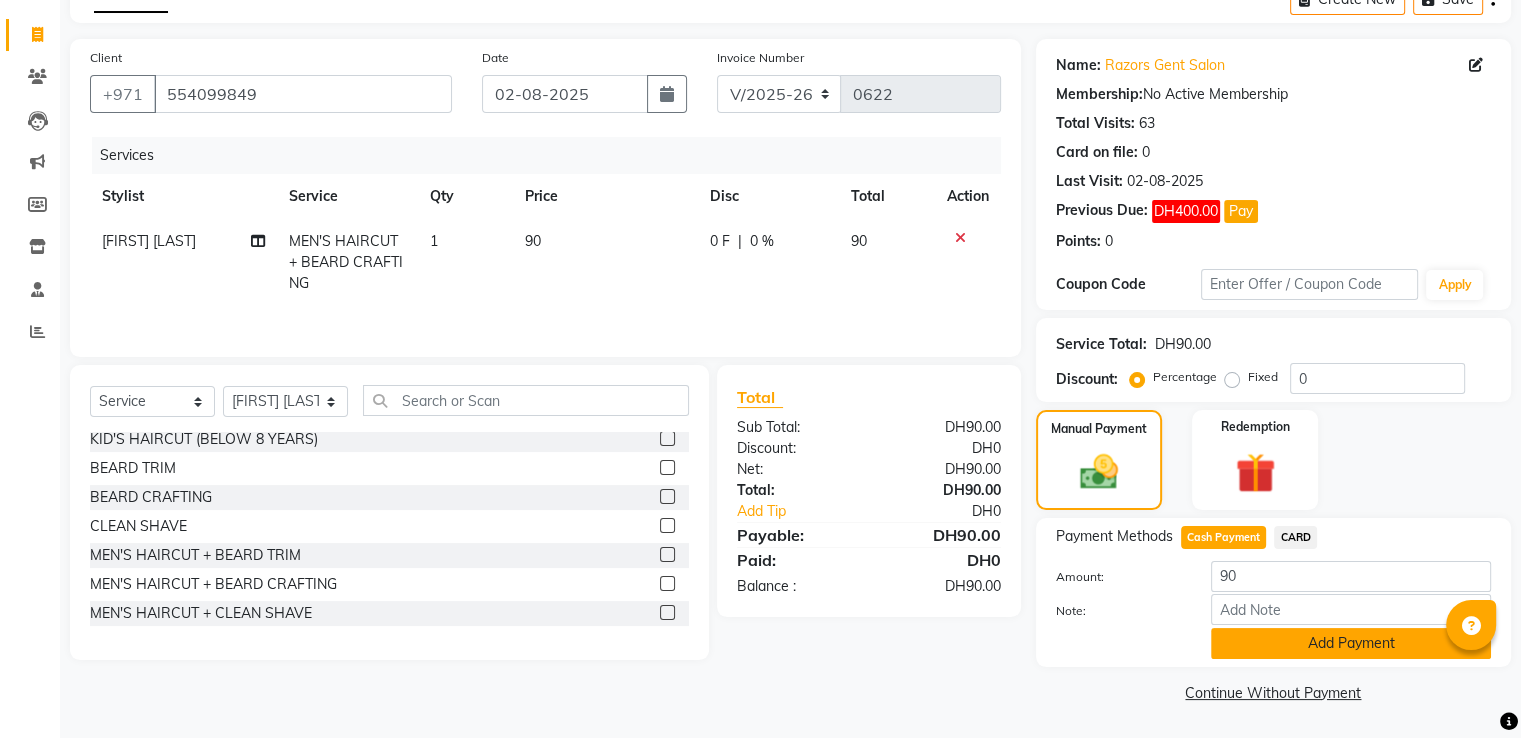 click on "Add Payment" 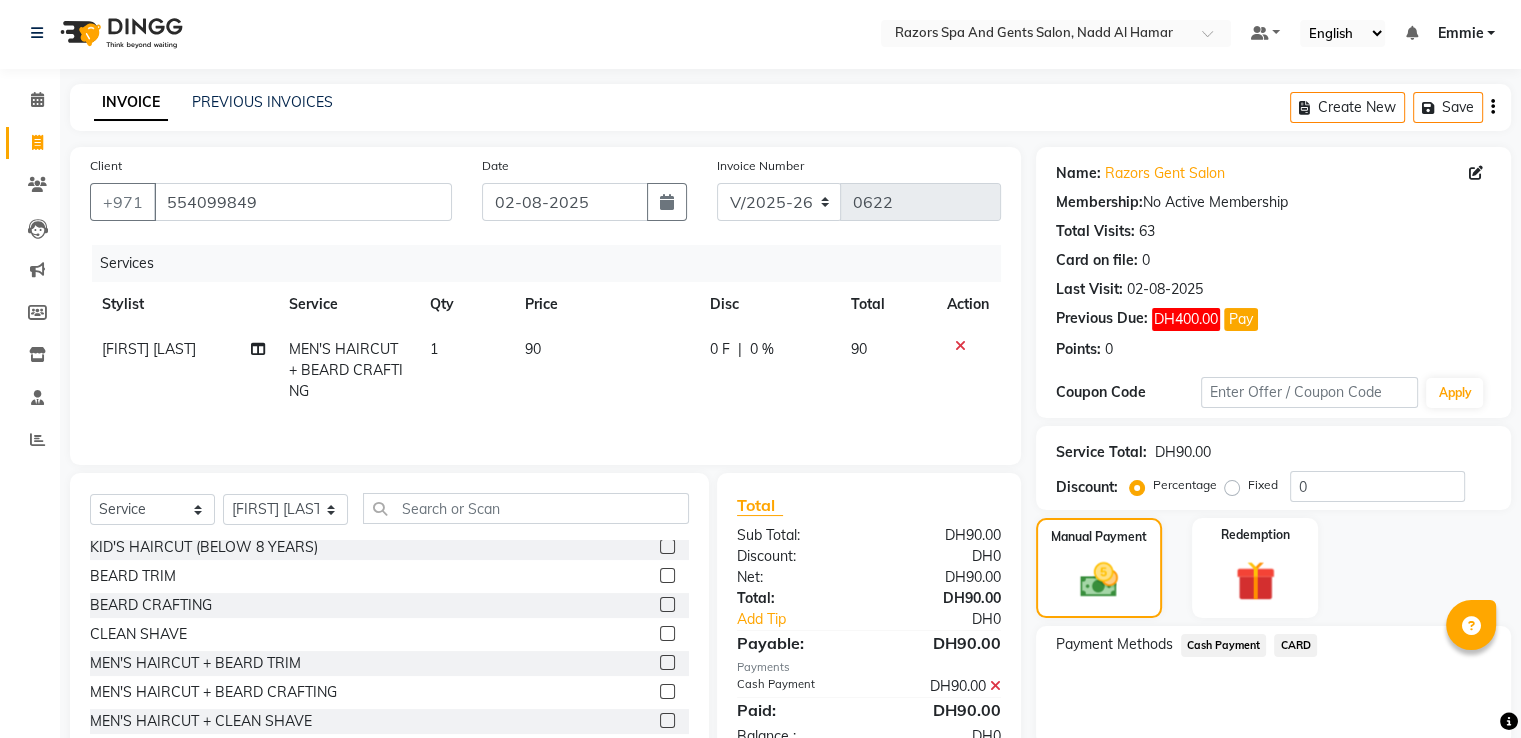 scroll, scrollTop: 193, scrollLeft: 0, axis: vertical 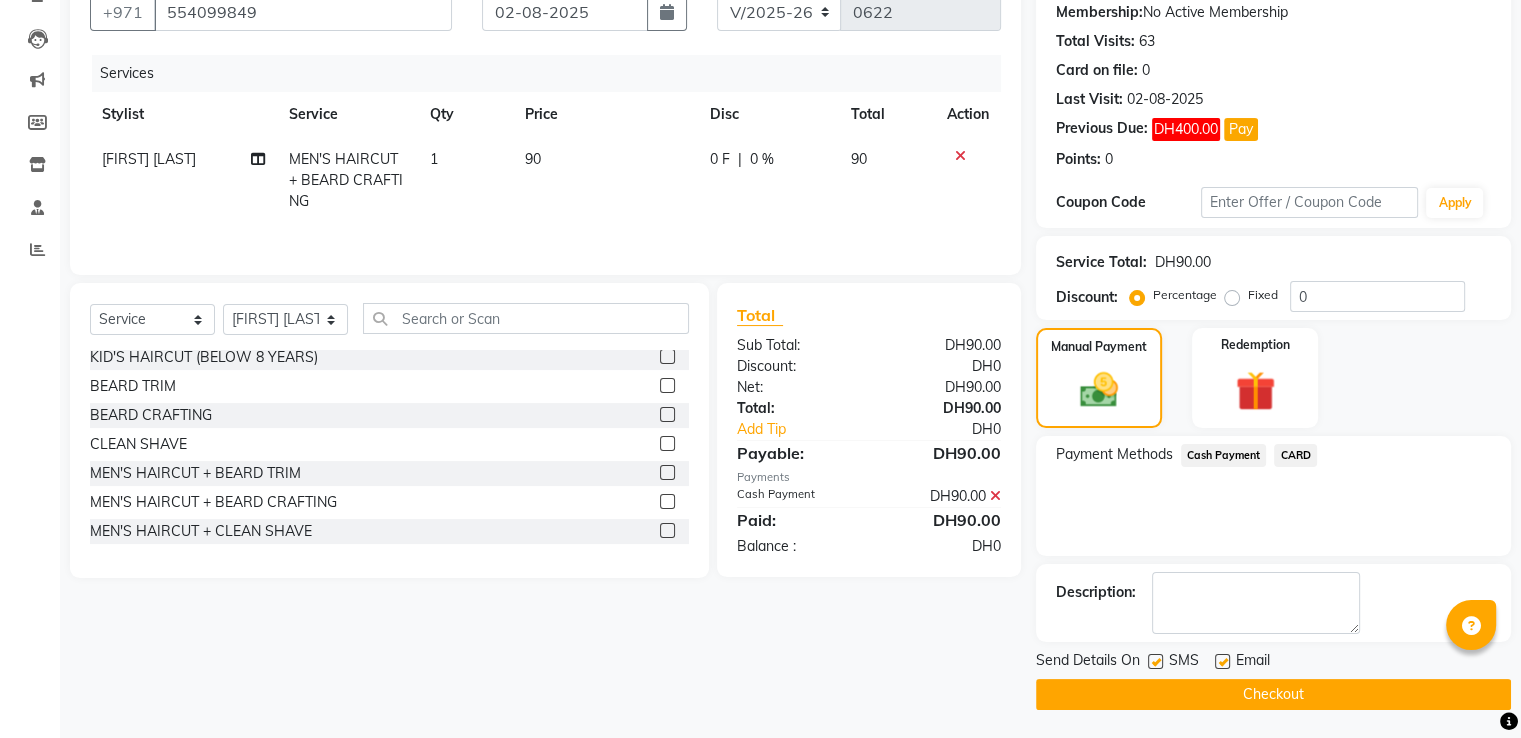 click on "Checkout" 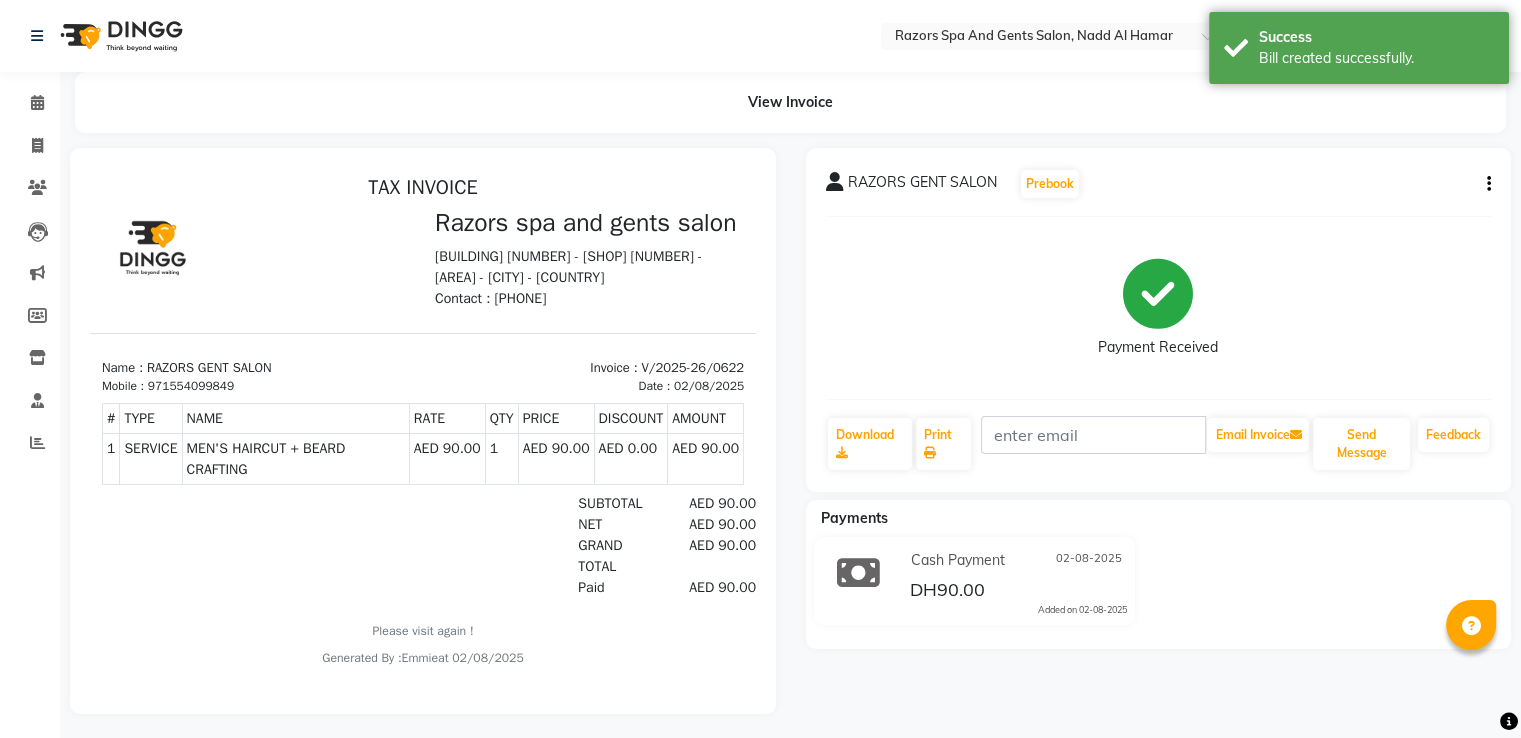 scroll, scrollTop: 0, scrollLeft: 0, axis: both 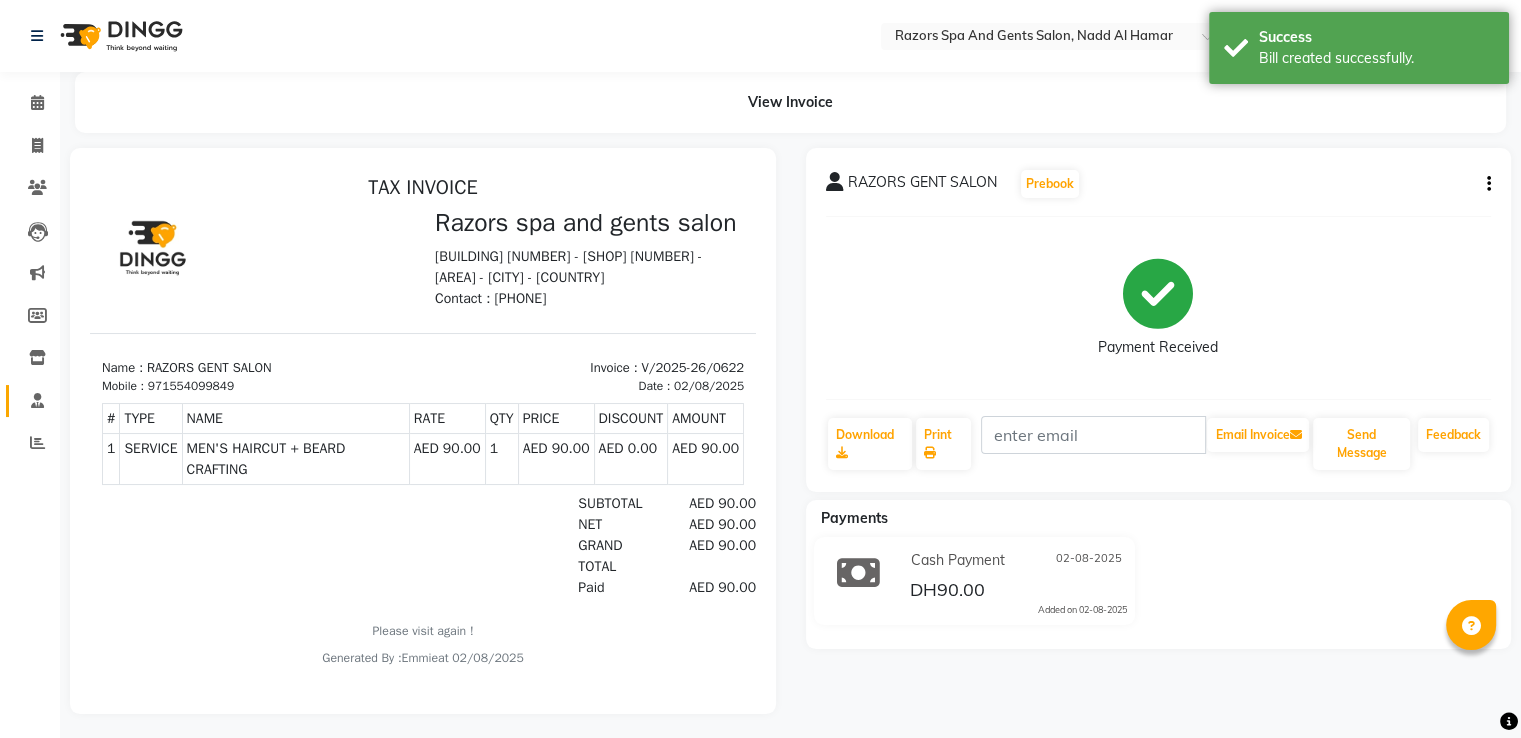 click 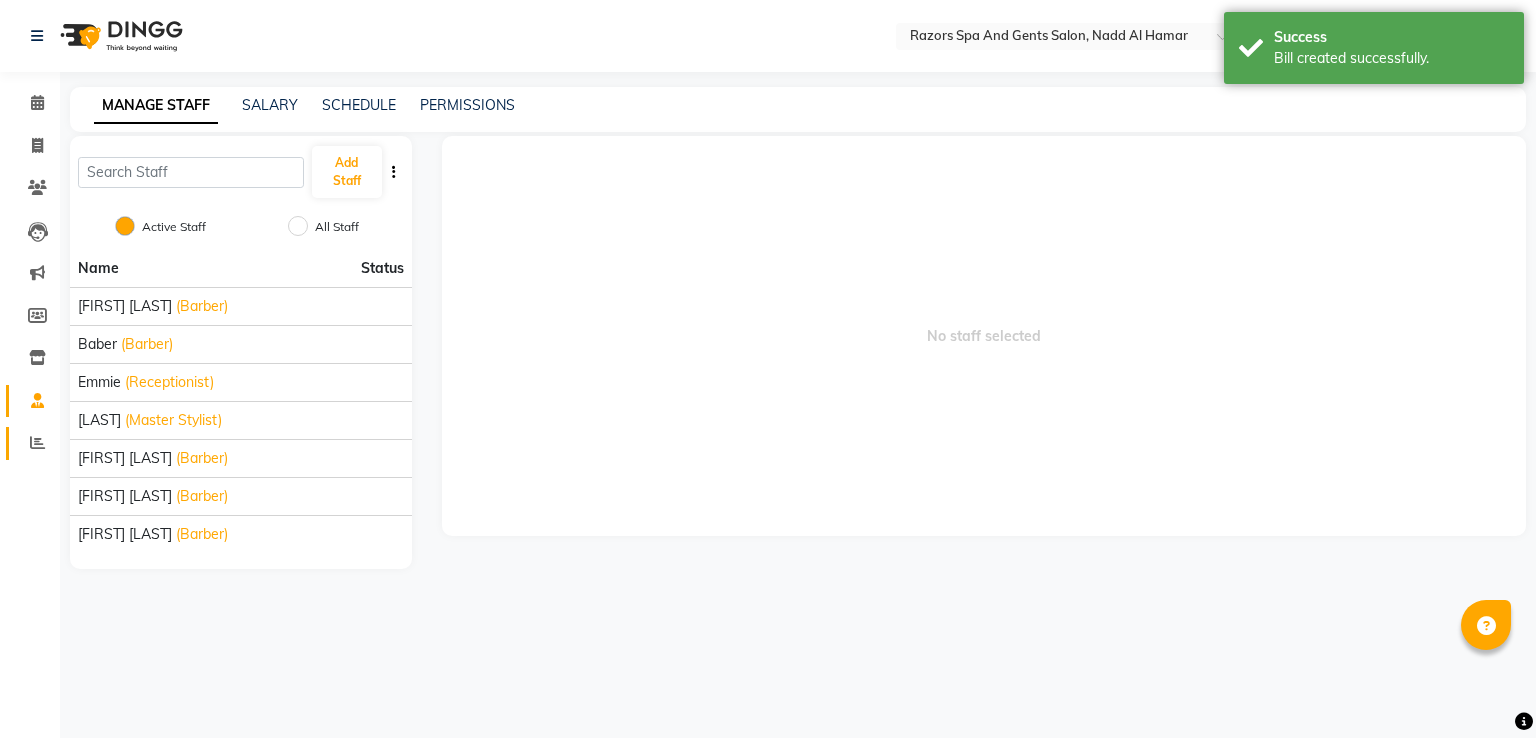 click on "Reports" 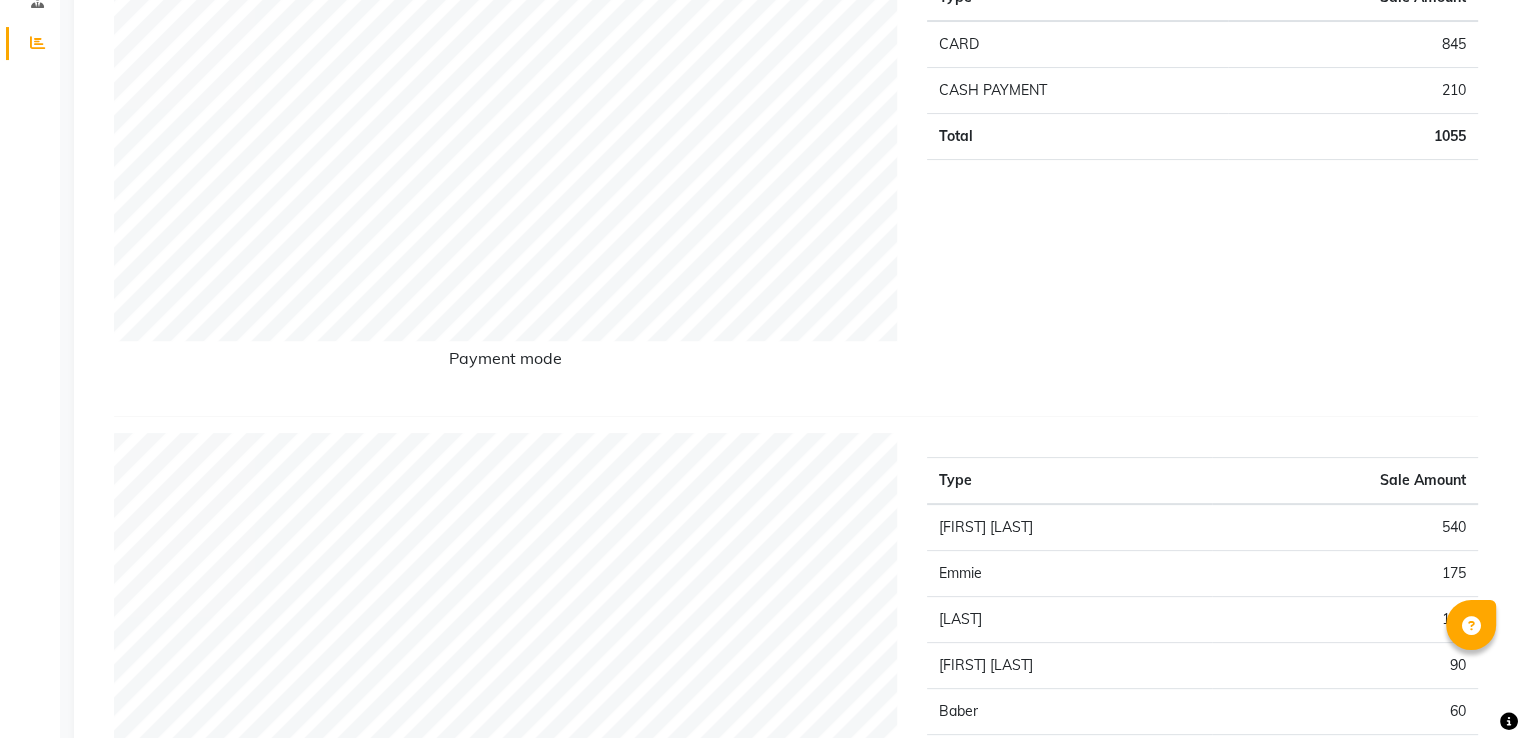 scroll, scrollTop: 0, scrollLeft: 0, axis: both 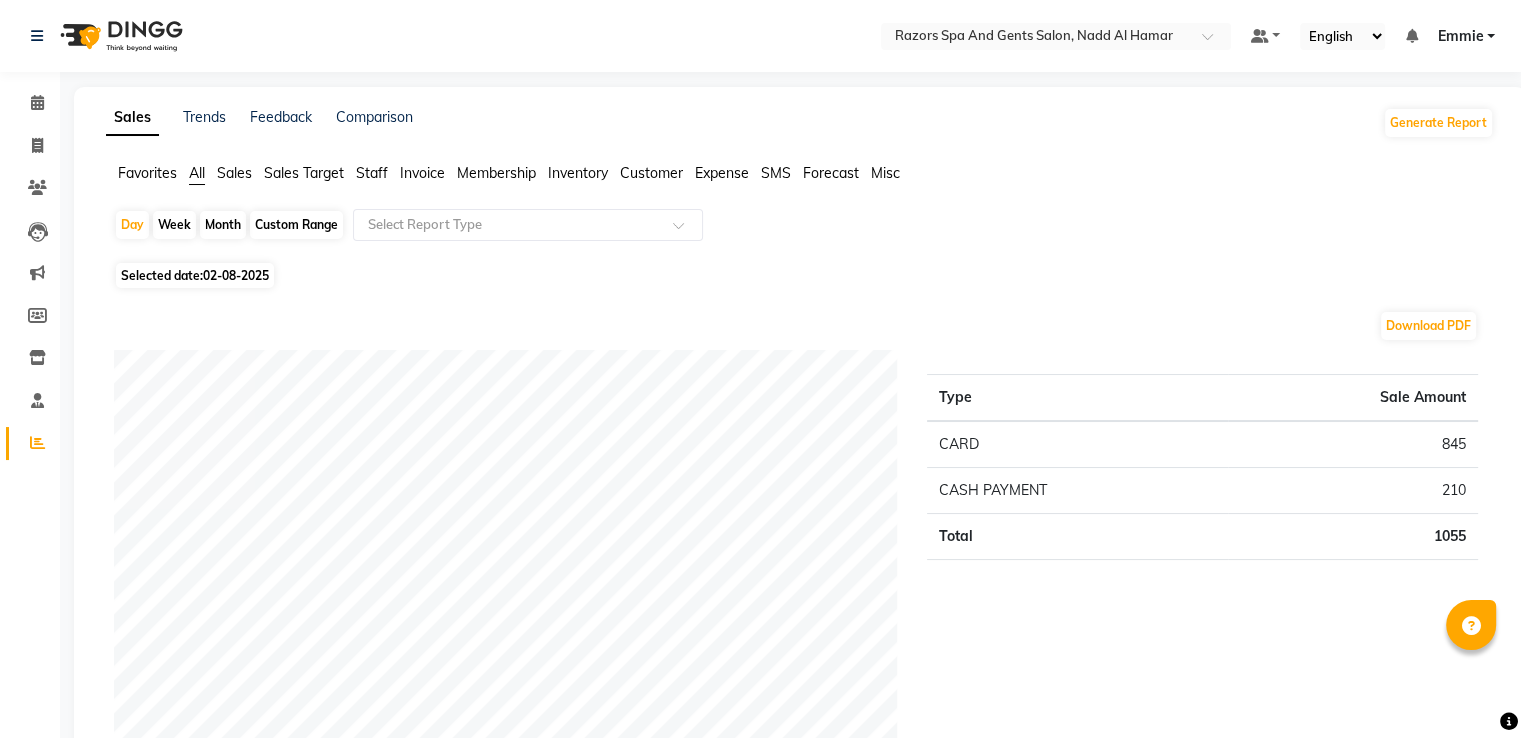 click on "02-08-2025" 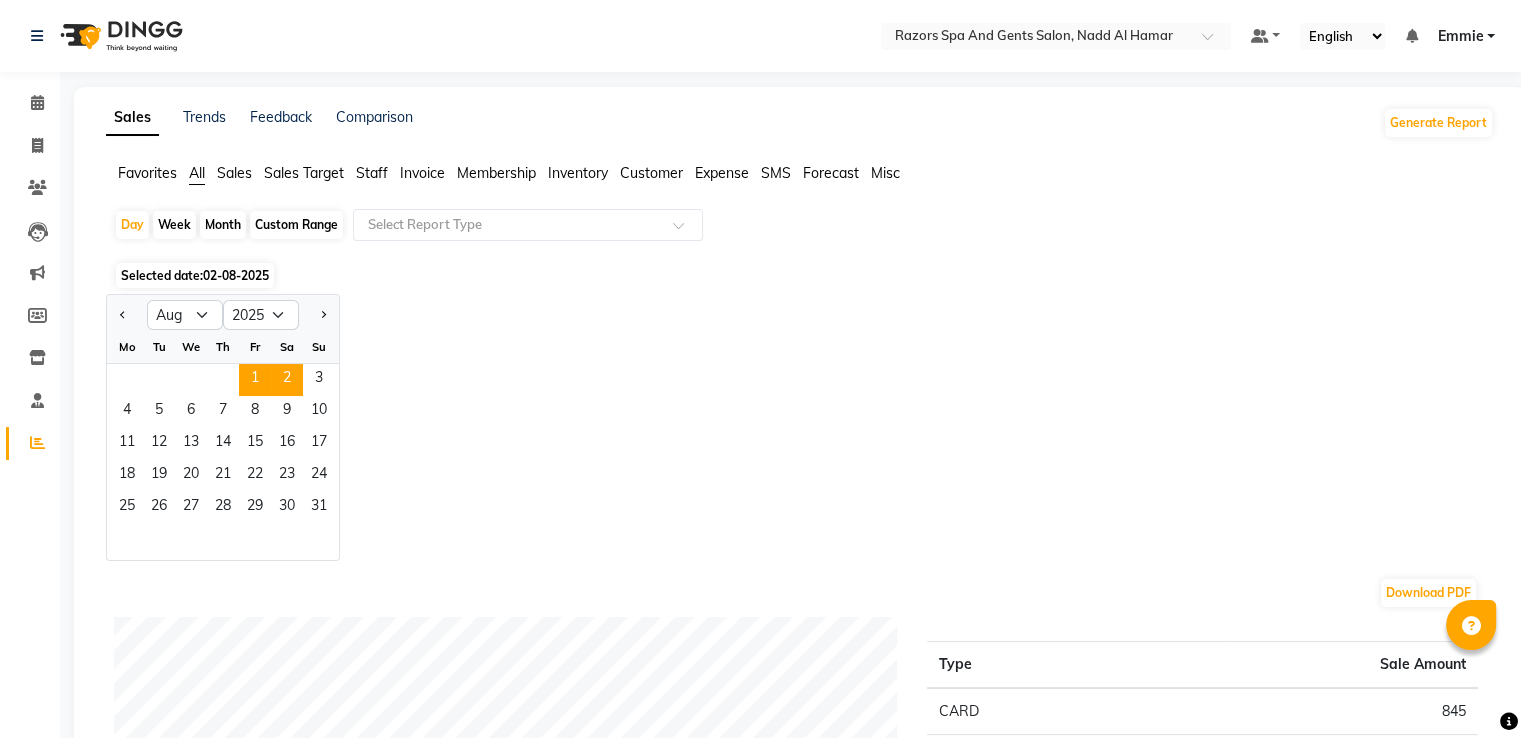 click on "1" 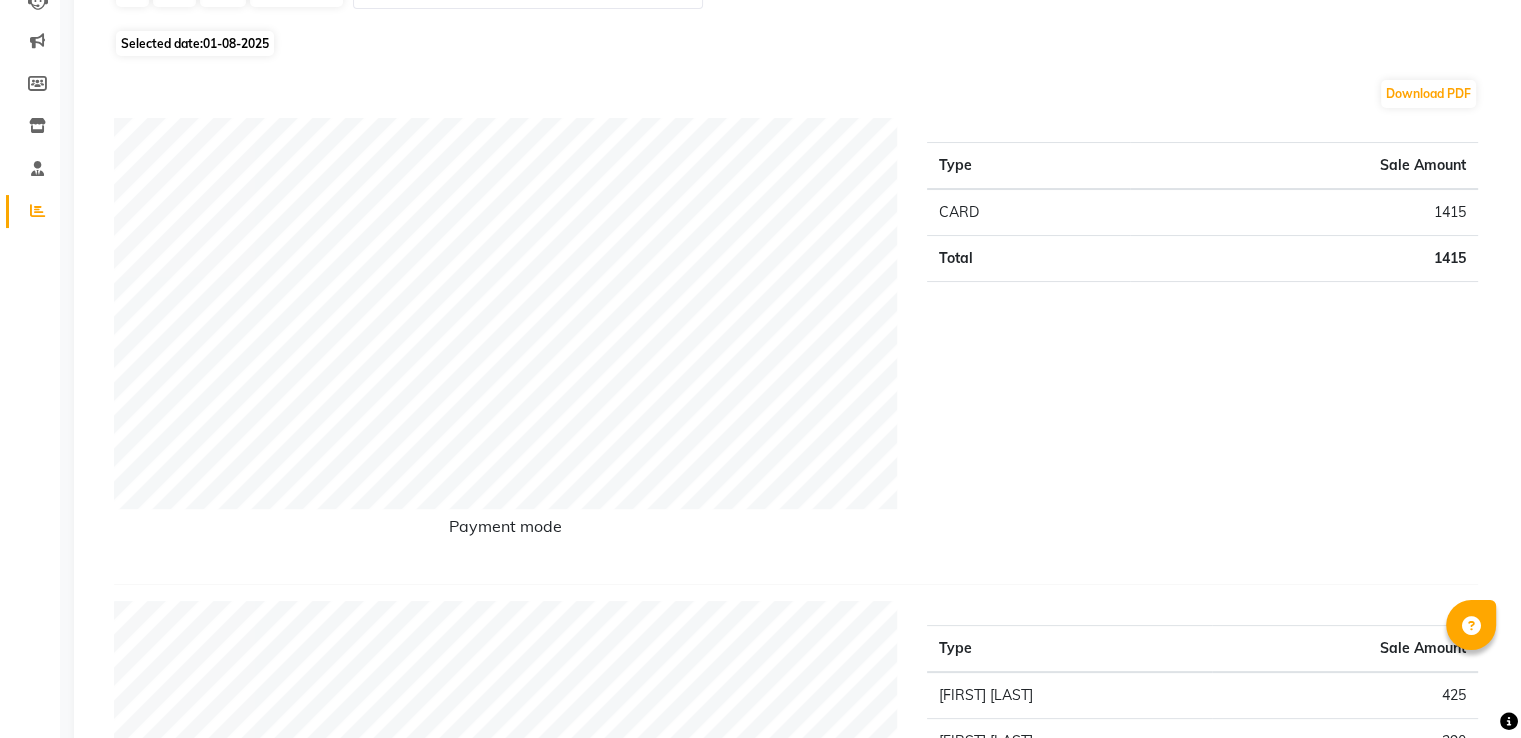 scroll, scrollTop: 0, scrollLeft: 0, axis: both 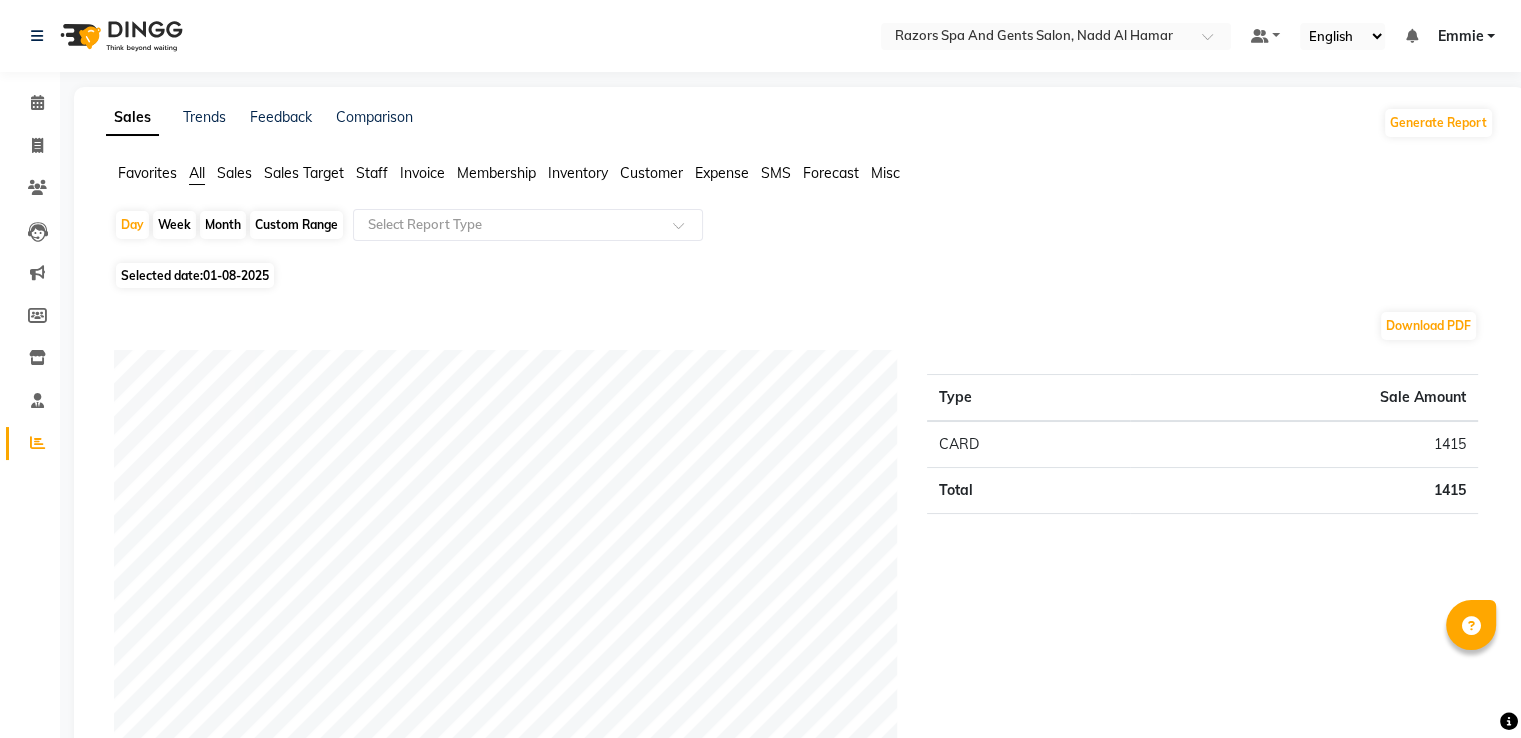 click on "Day" 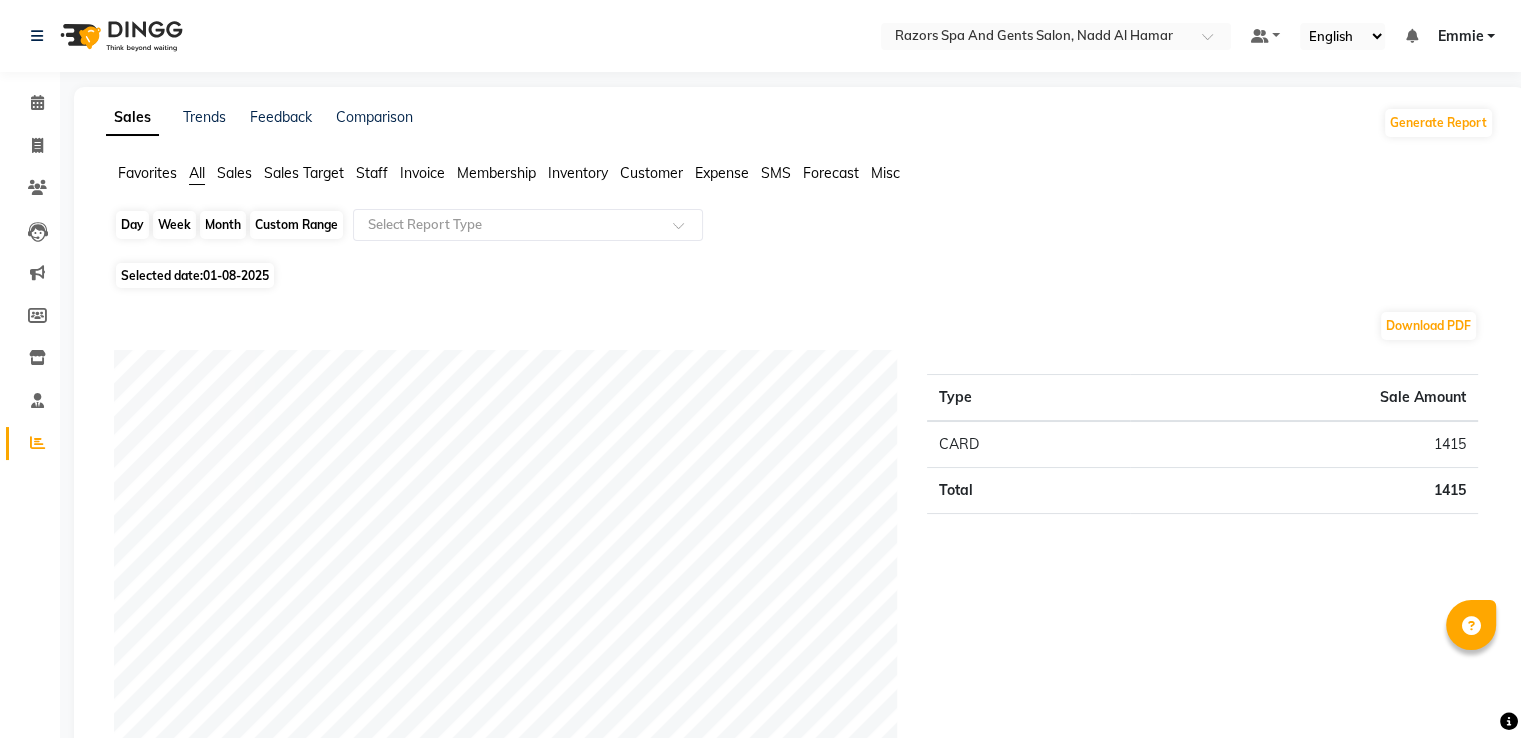 select on "8" 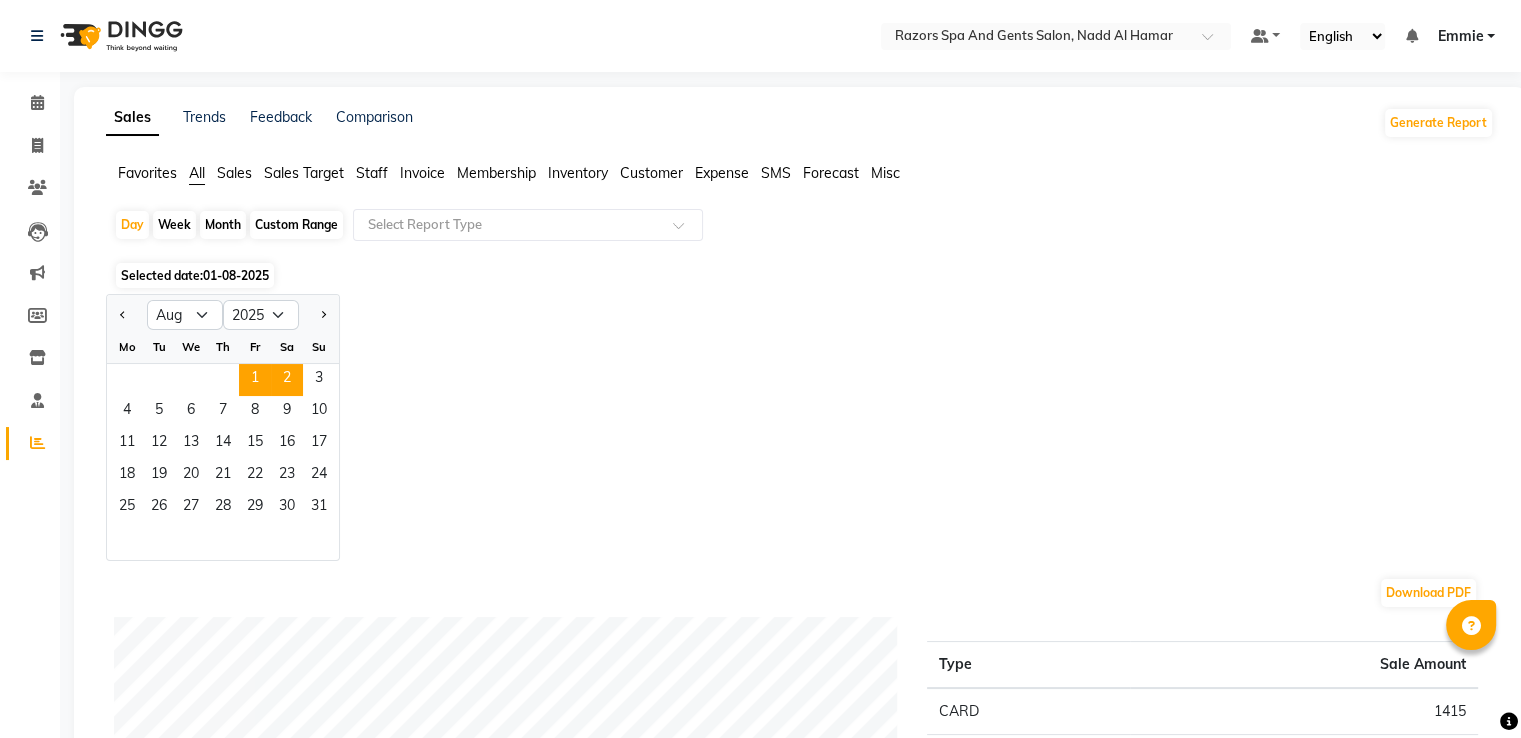 click on "2" 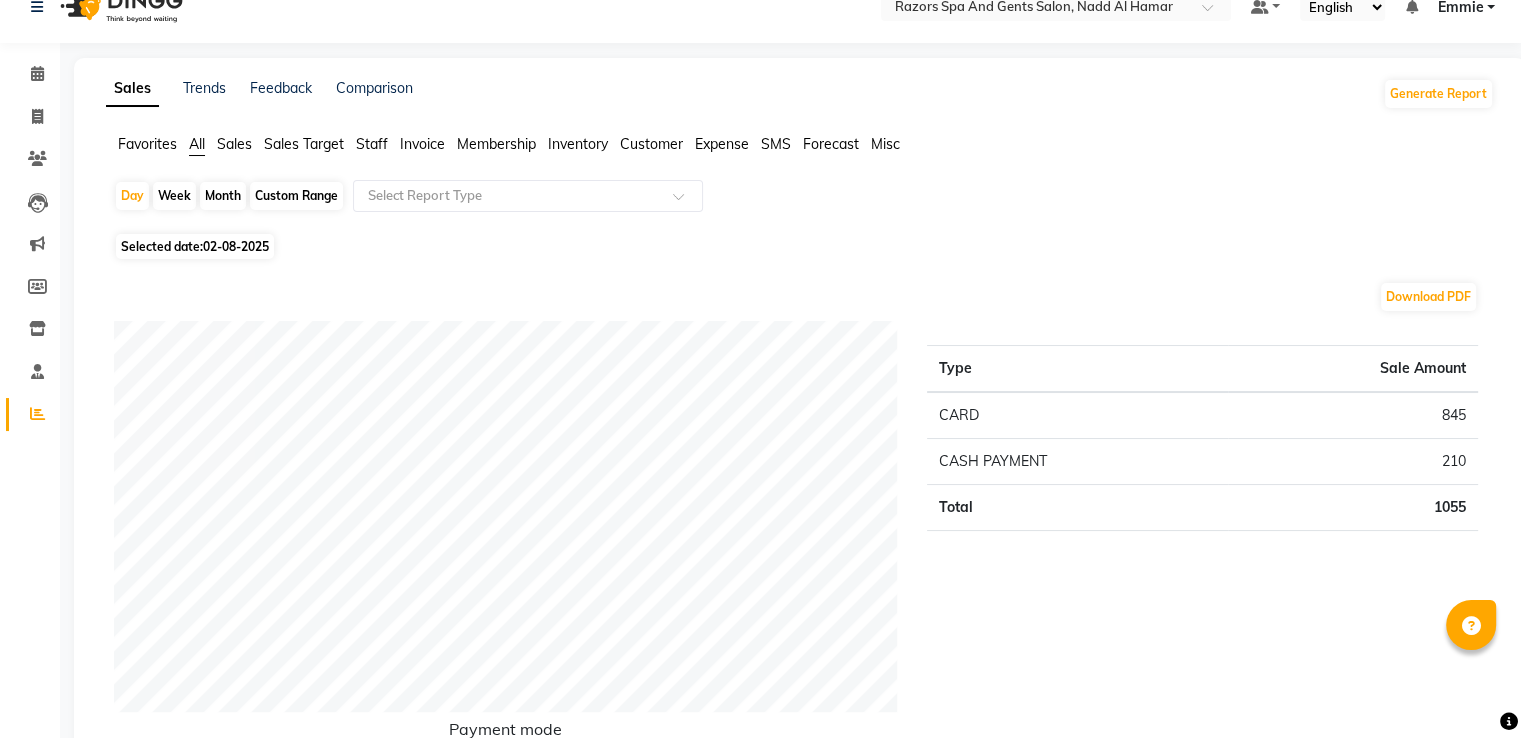 scroll, scrollTop: 0, scrollLeft: 0, axis: both 